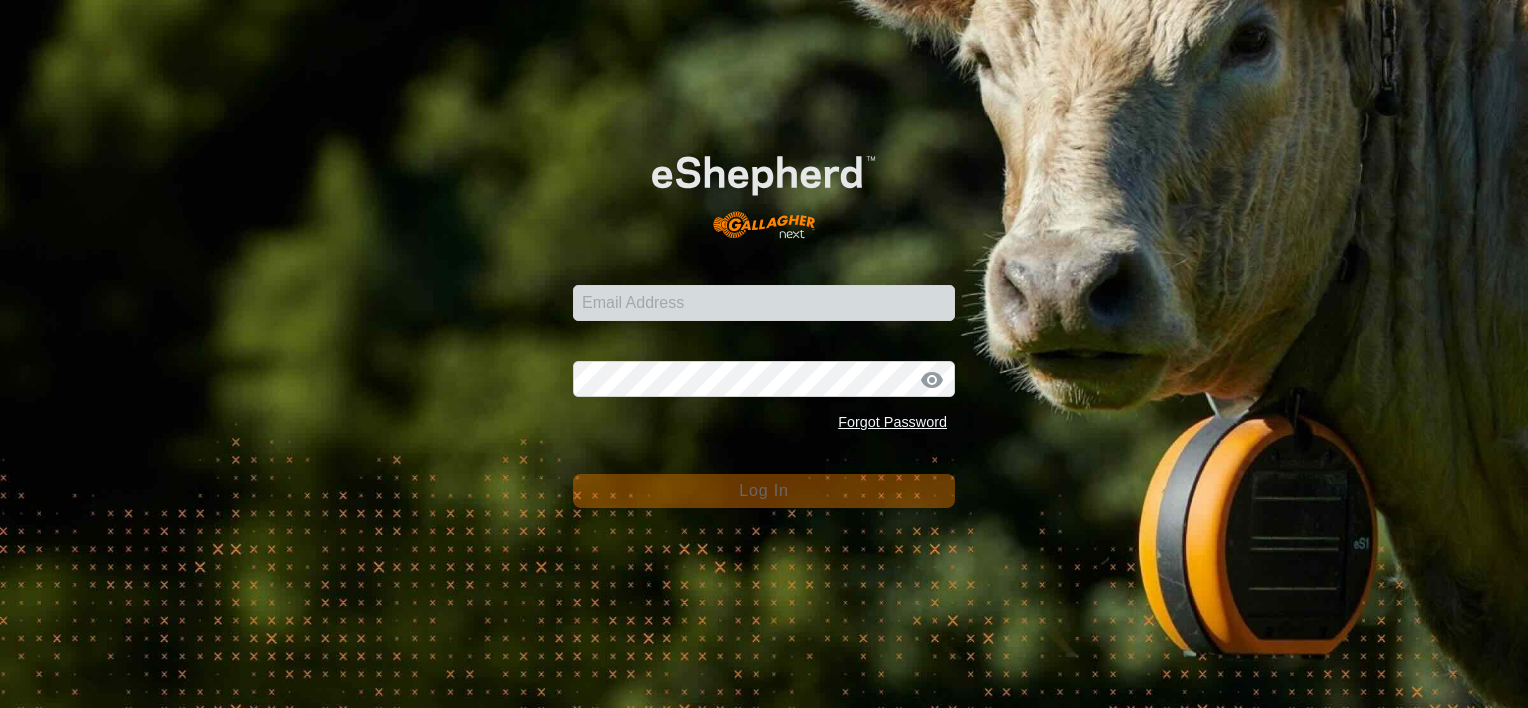 scroll, scrollTop: 0, scrollLeft: 0, axis: both 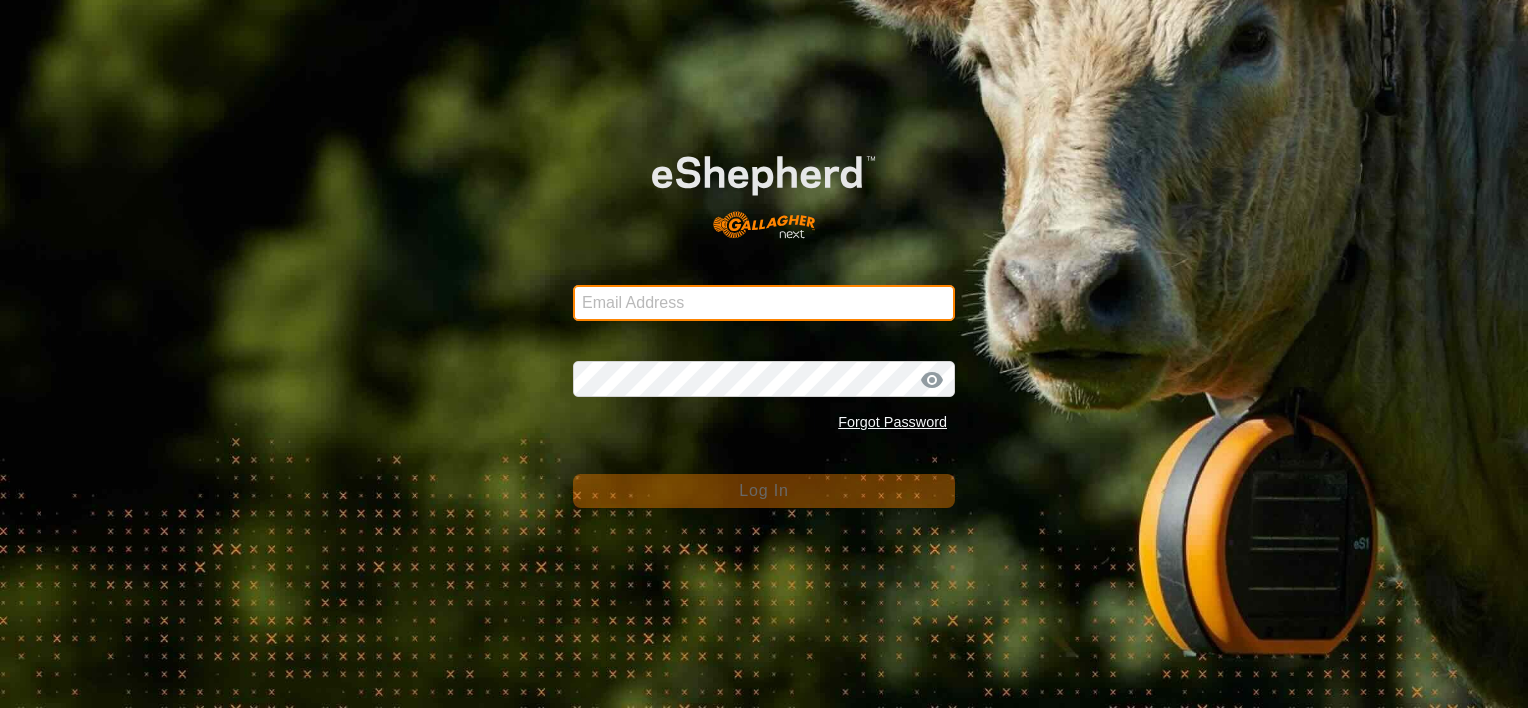 type on "[USERNAME]@[DOMAIN]" 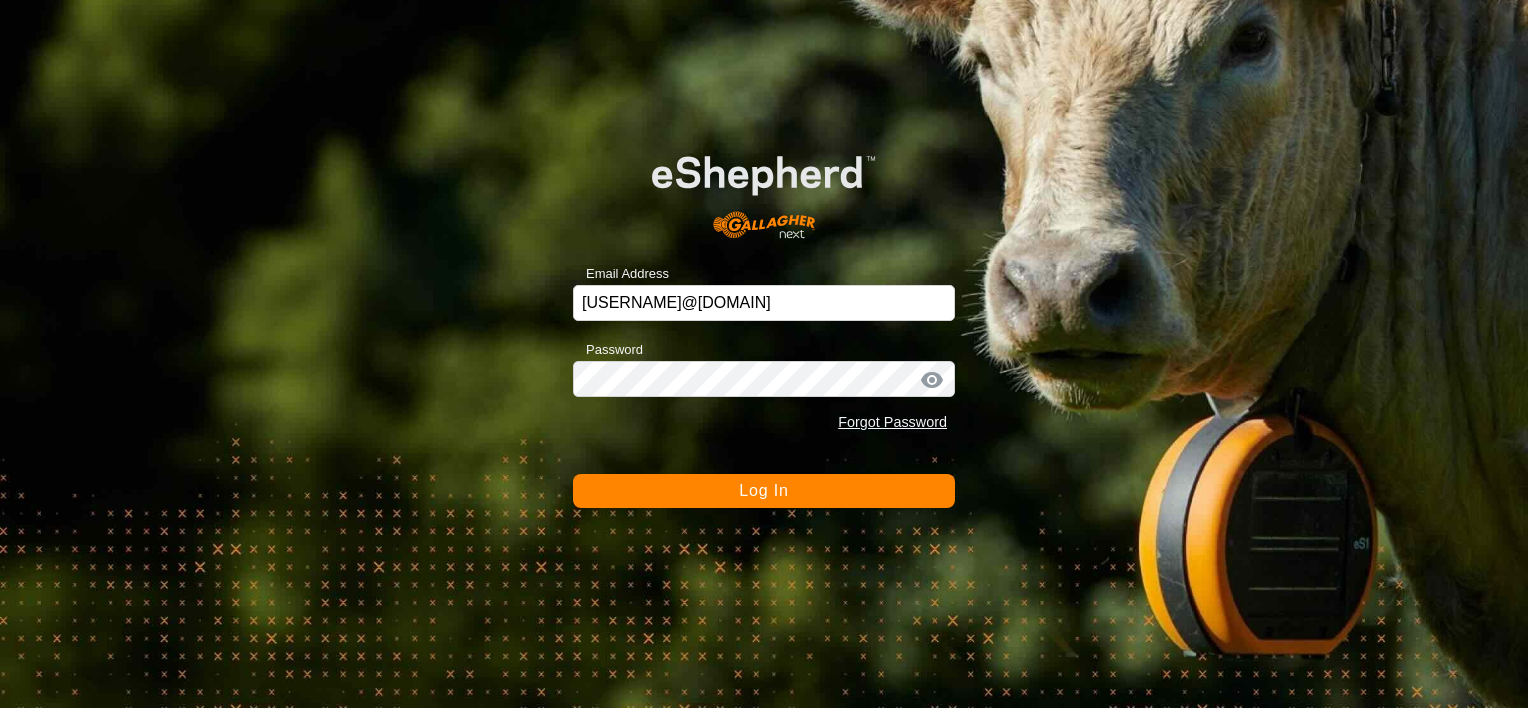 click on "Log In" 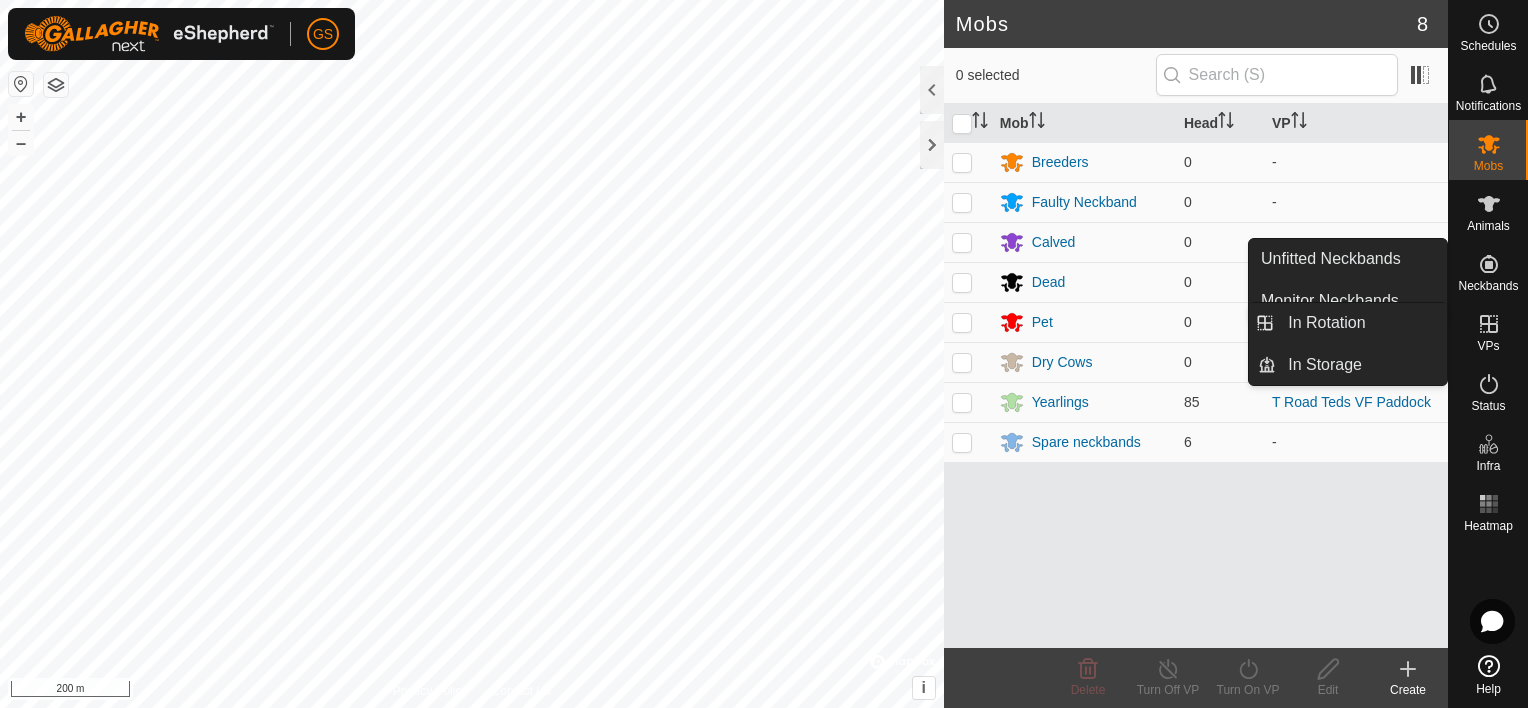 click 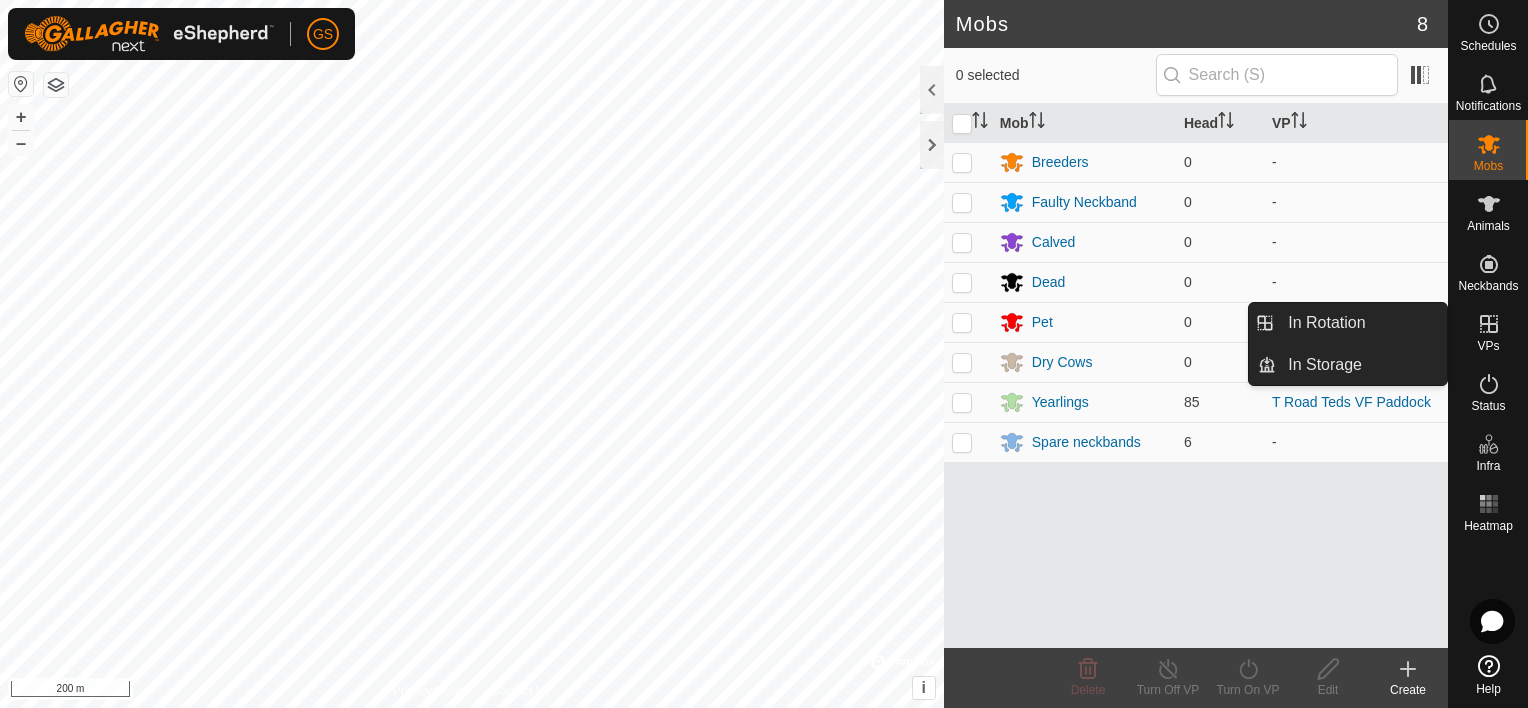 click 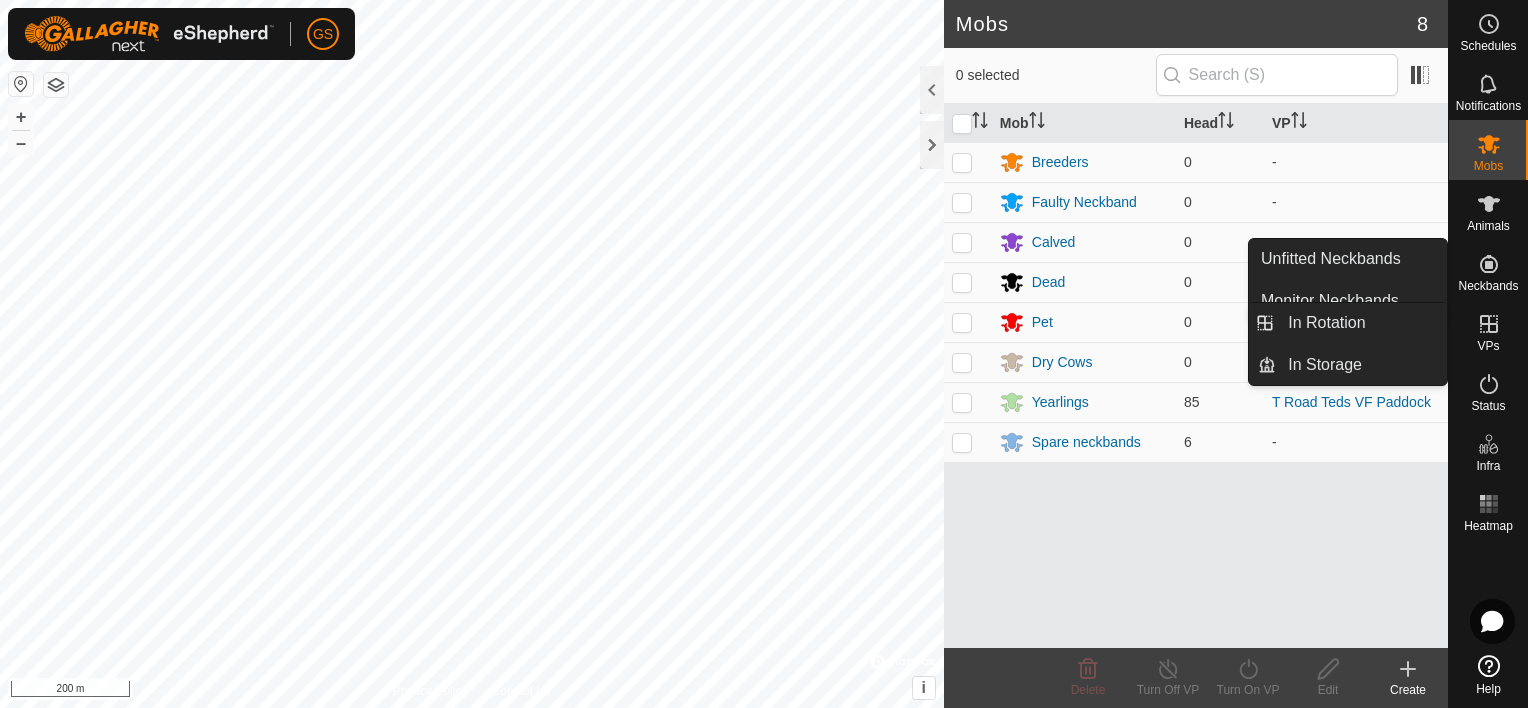 click 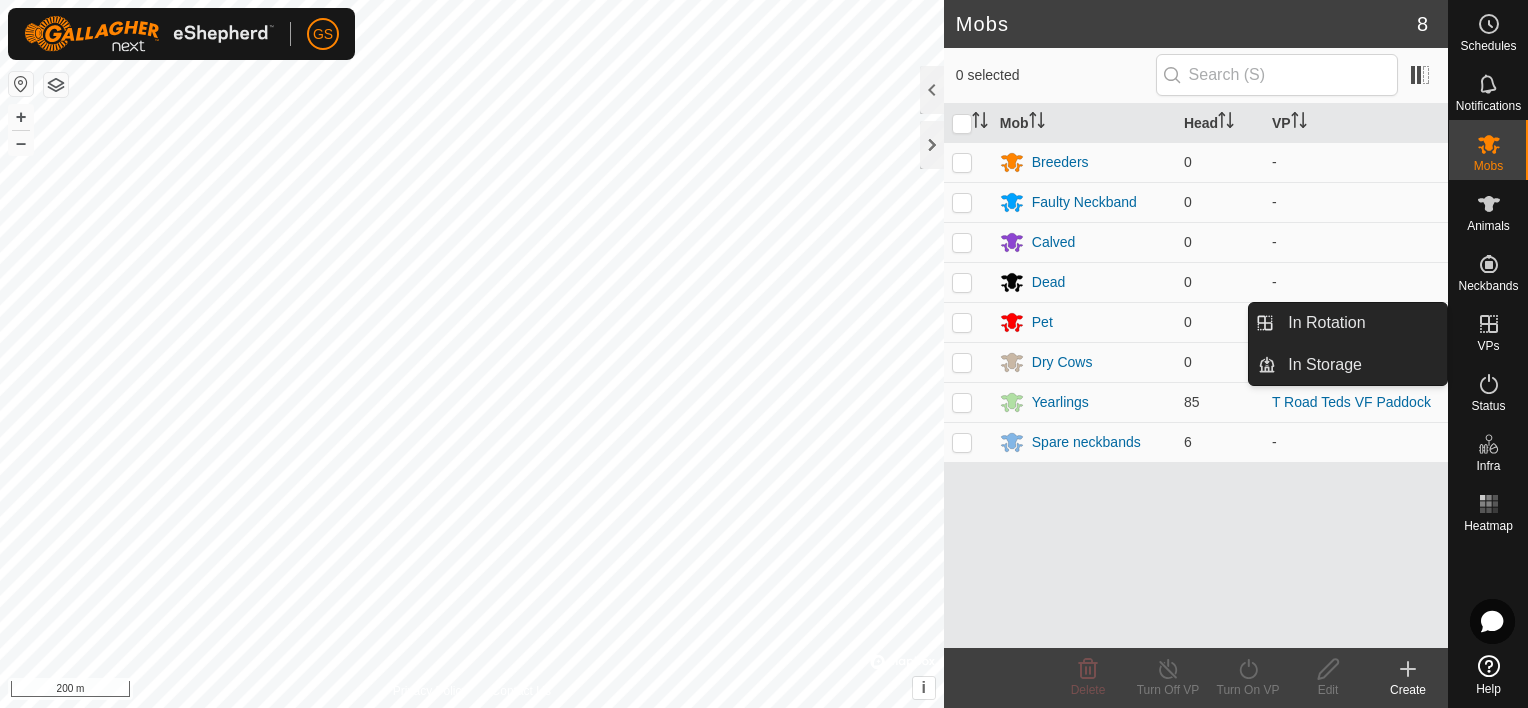 click at bounding box center [1489, 324] 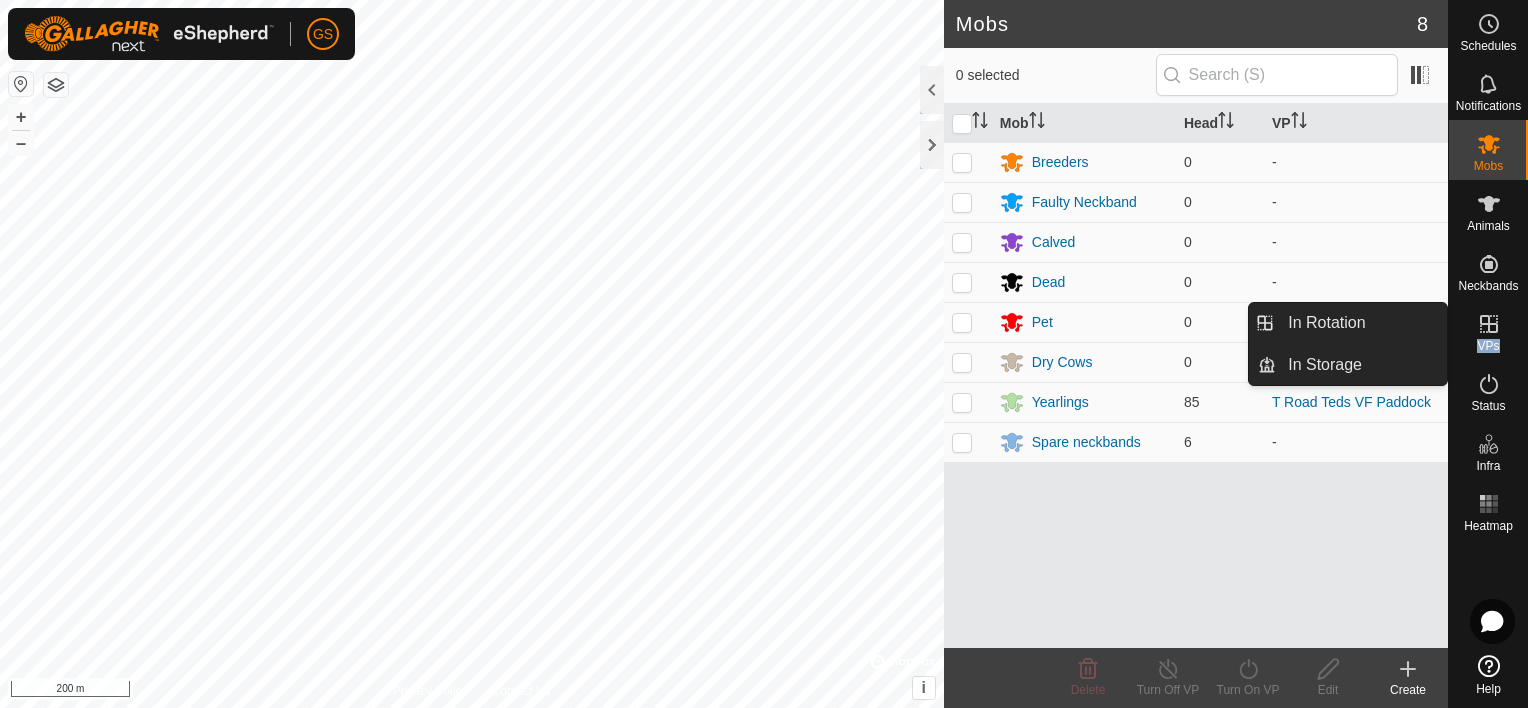 click 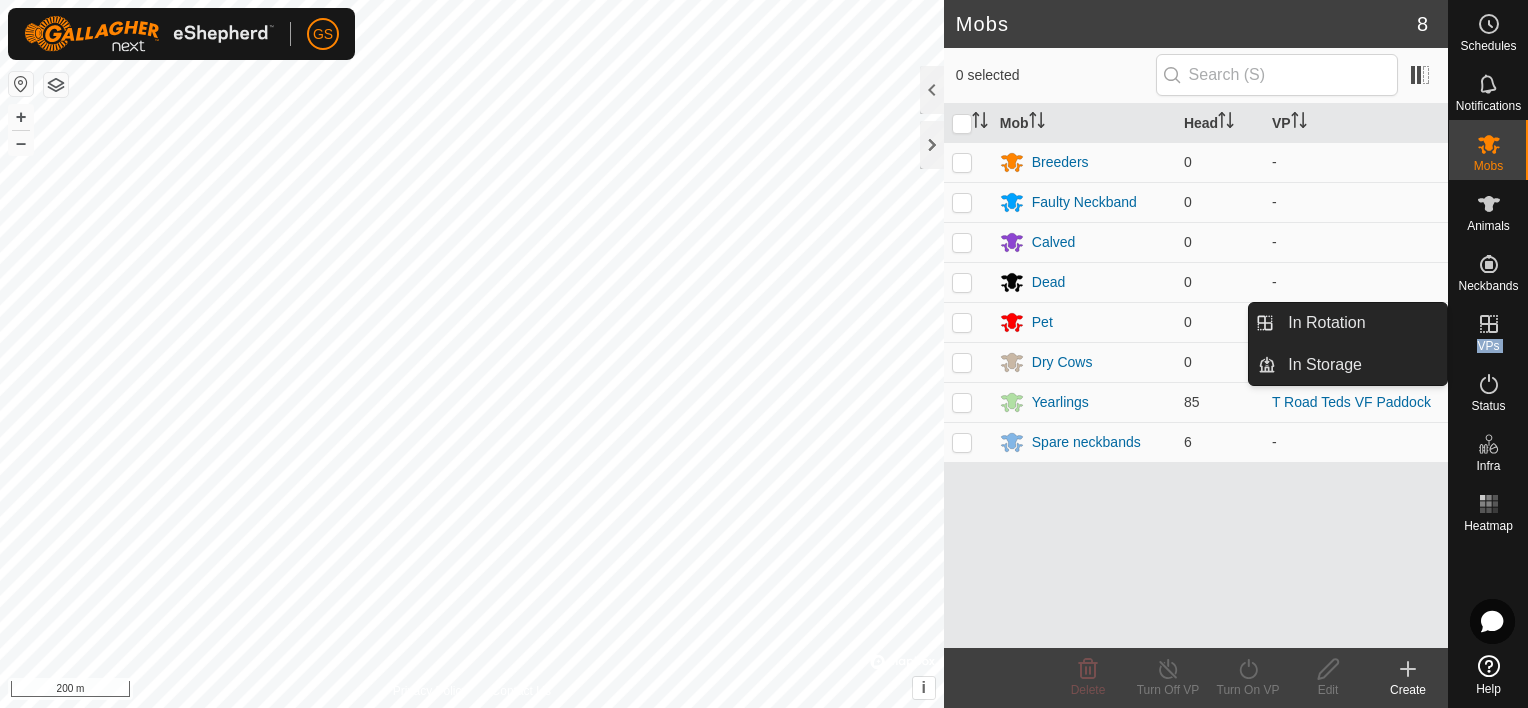 click 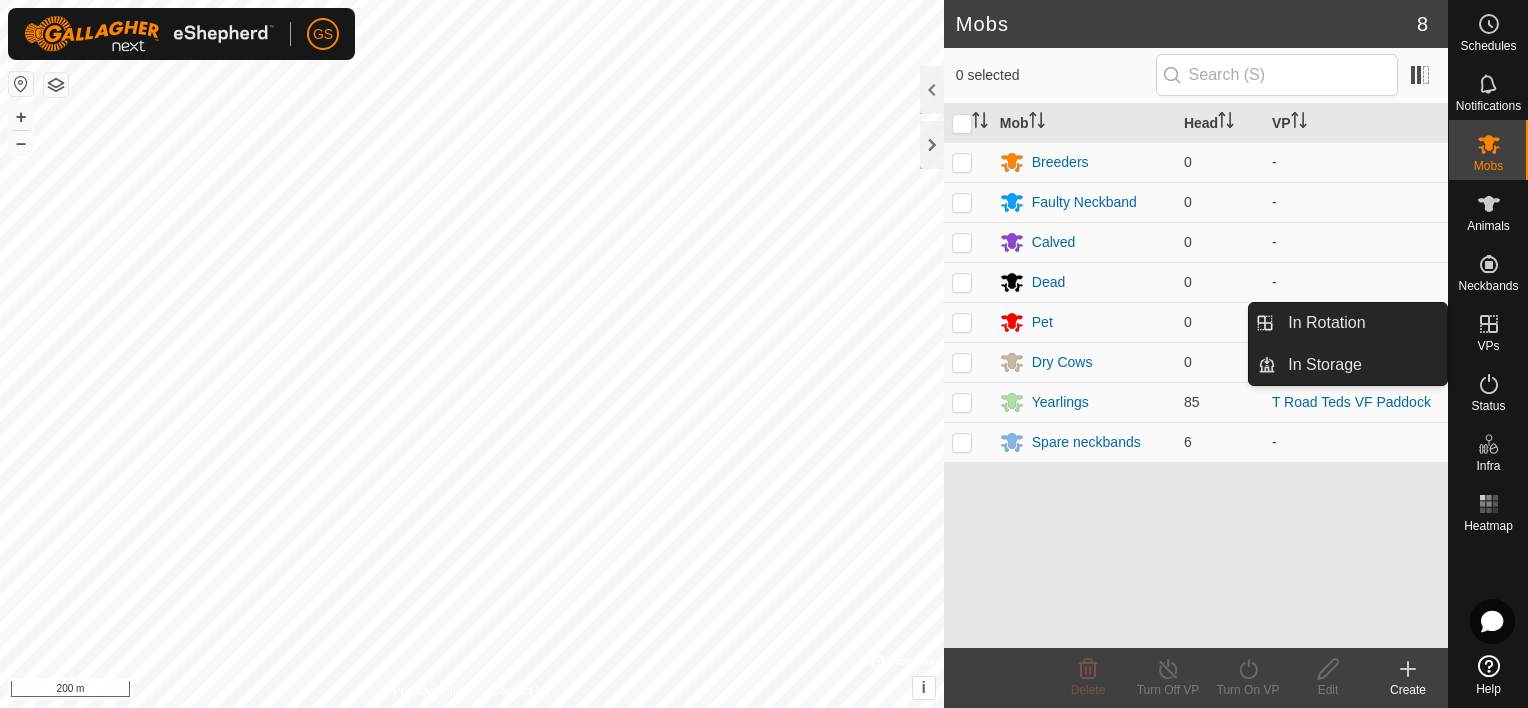 click 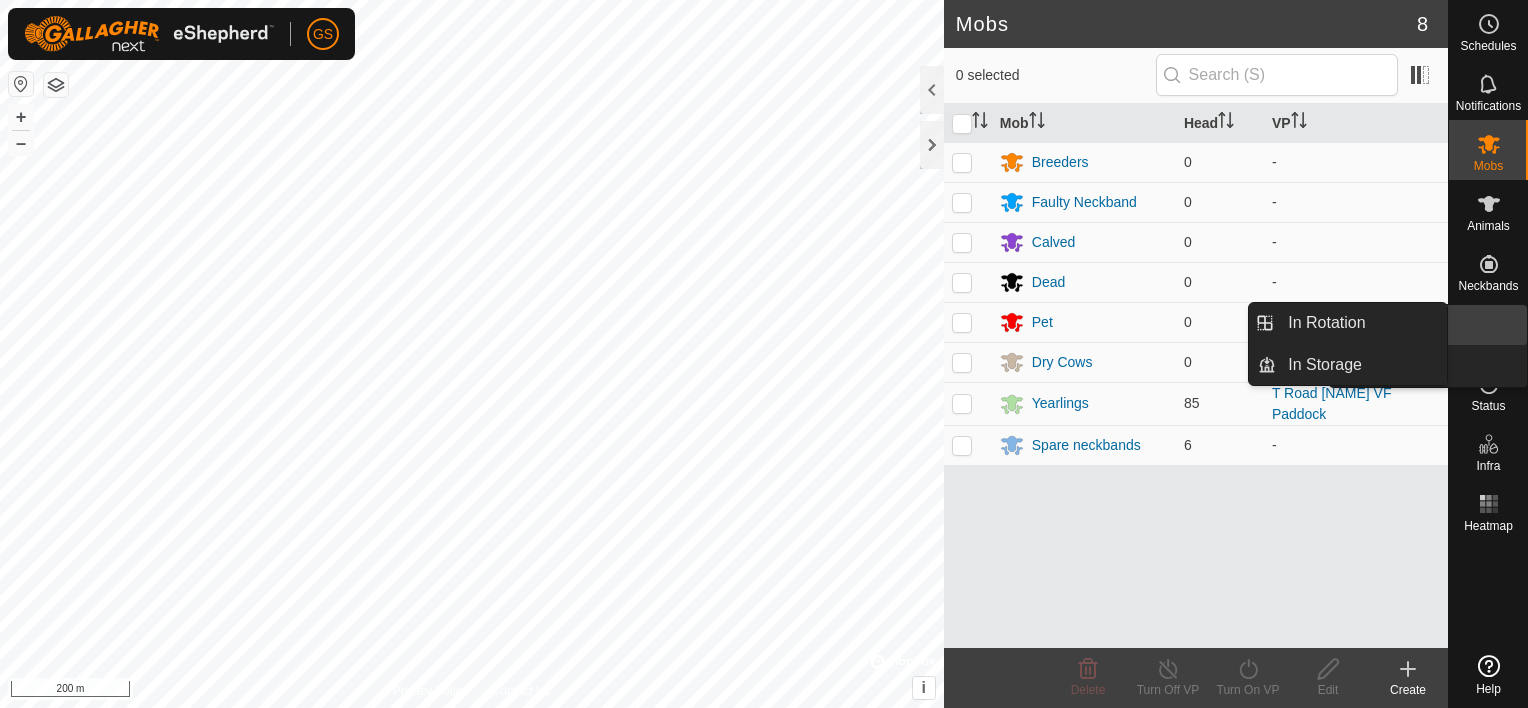 scroll, scrollTop: 0, scrollLeft: 0, axis: both 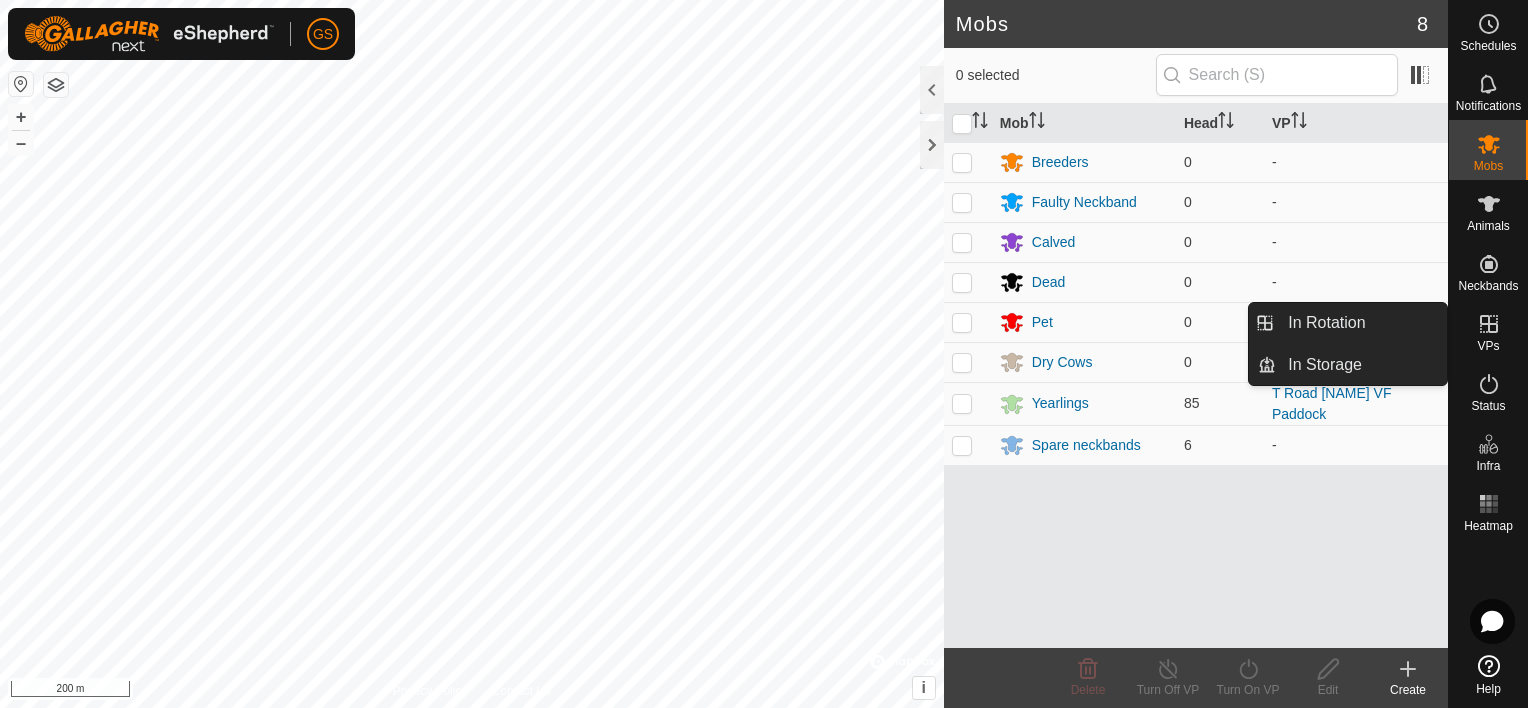 click 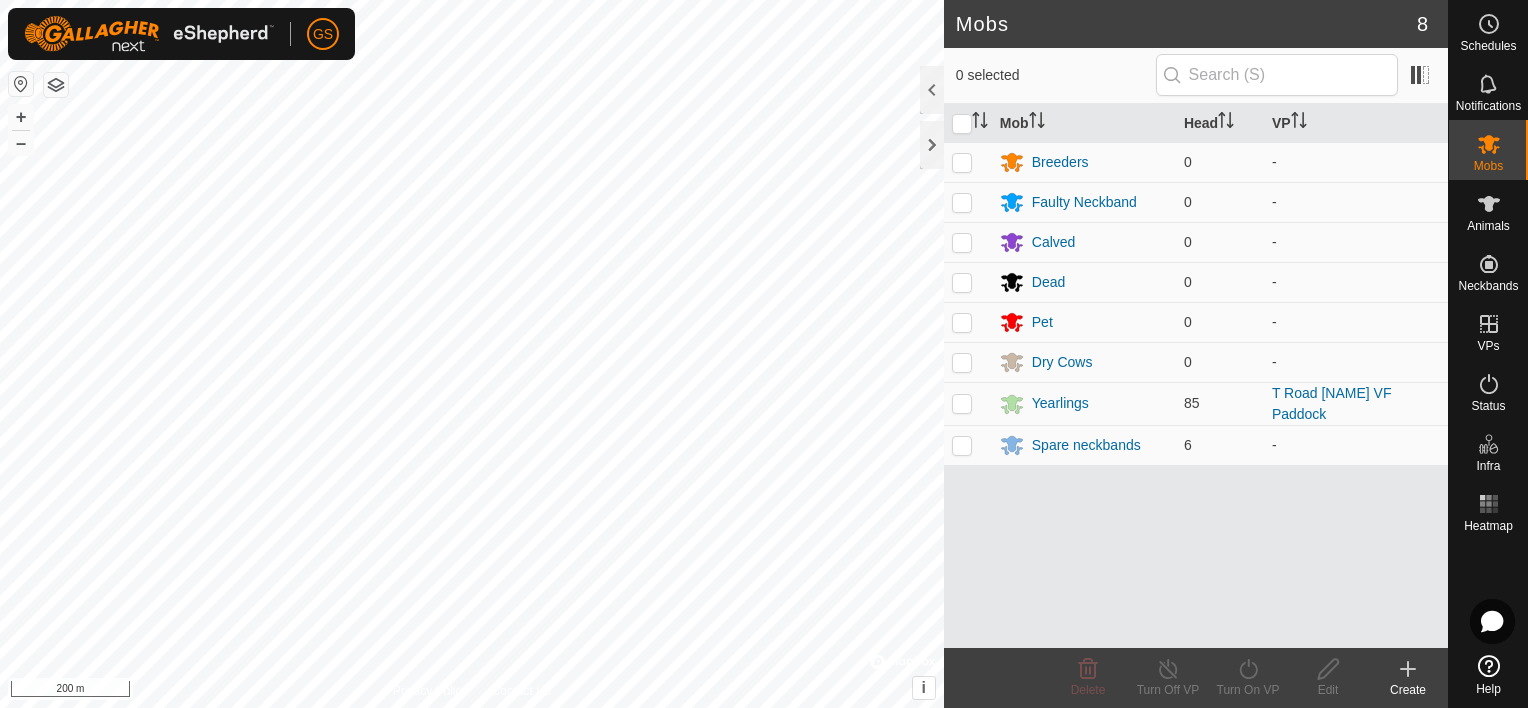 click 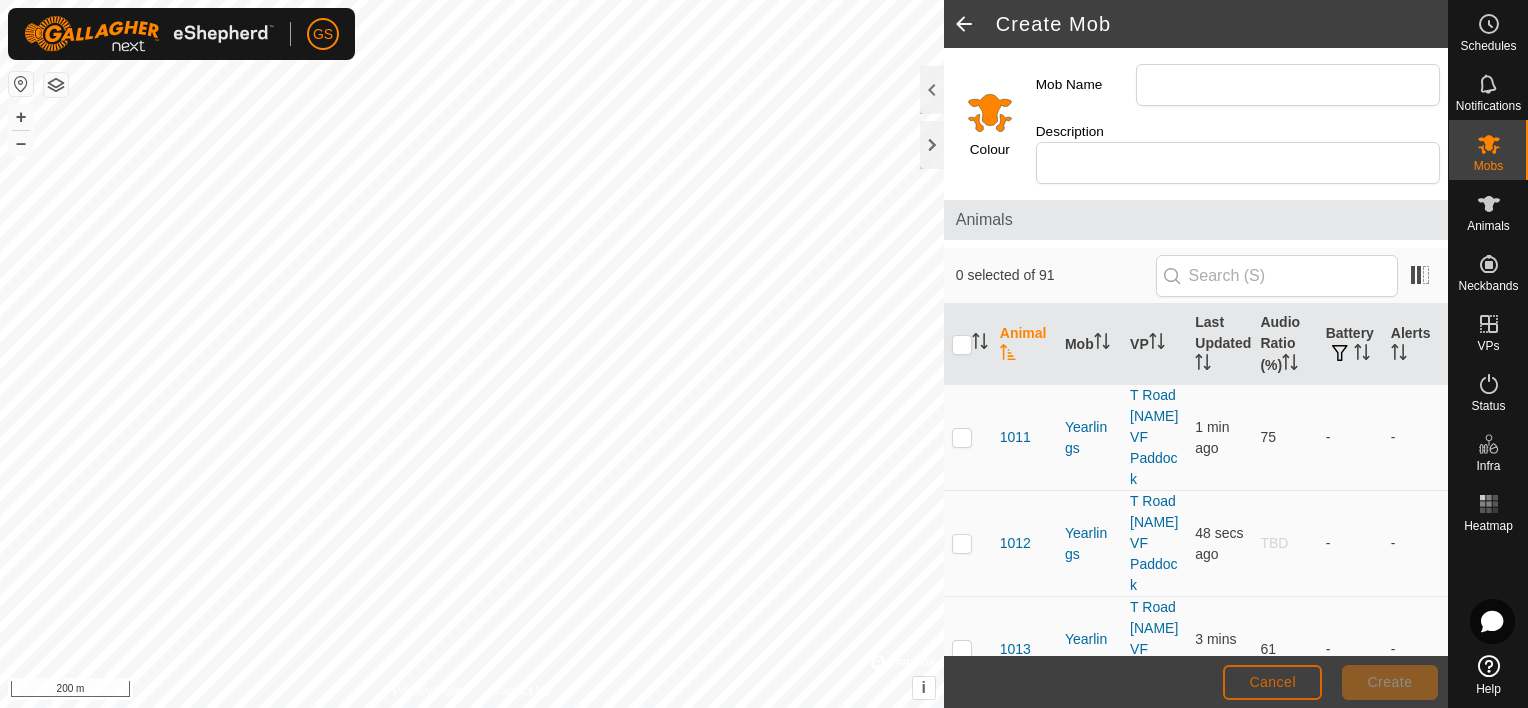 click on "Cancel" 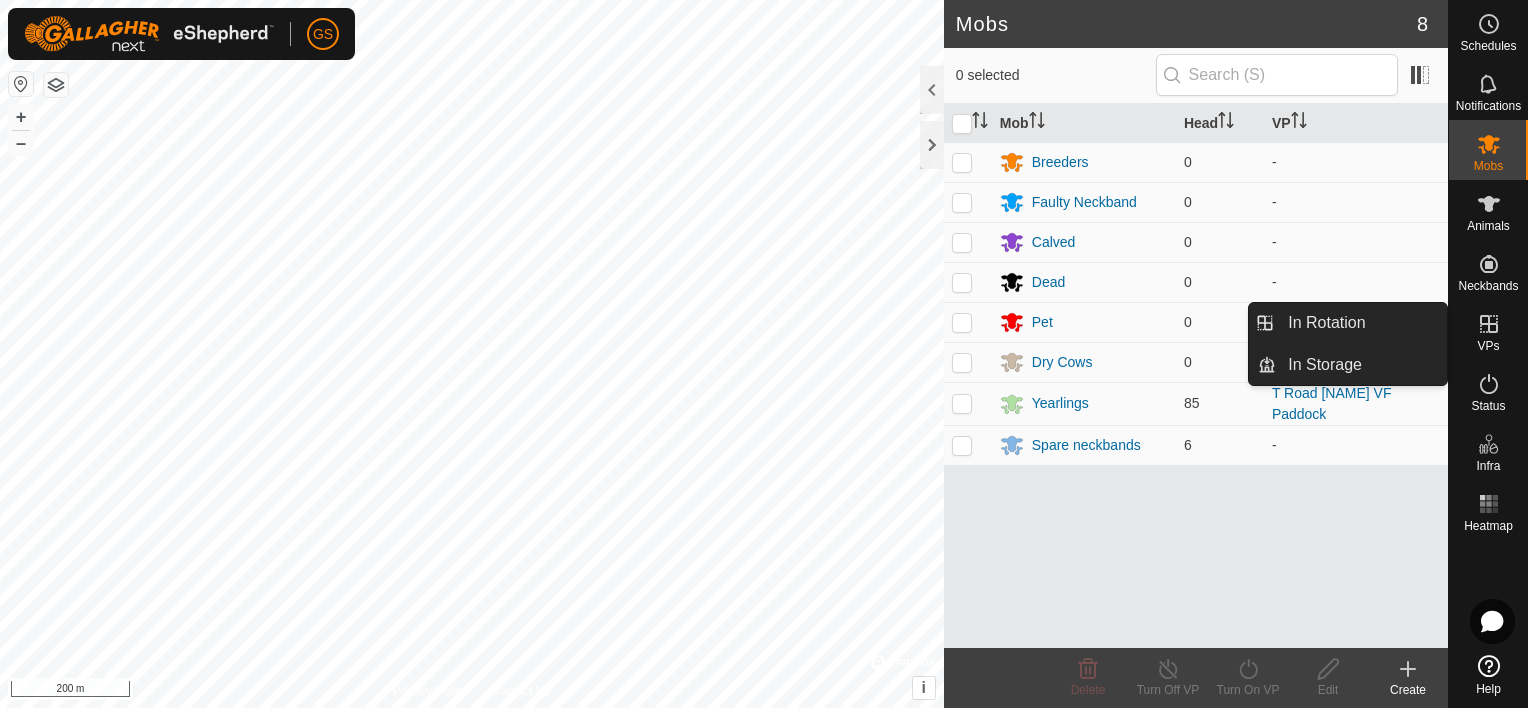 click 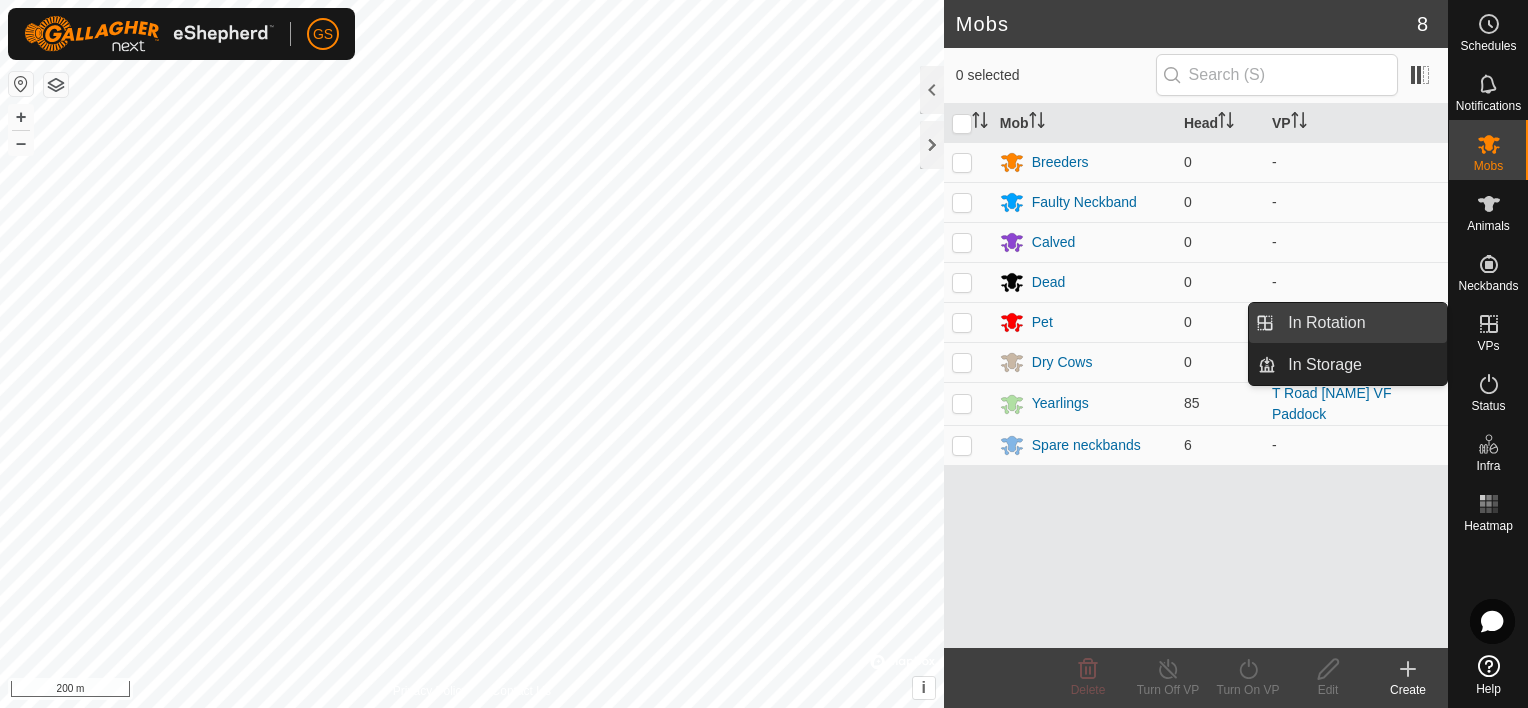 click on "In Rotation" at bounding box center [1361, 323] 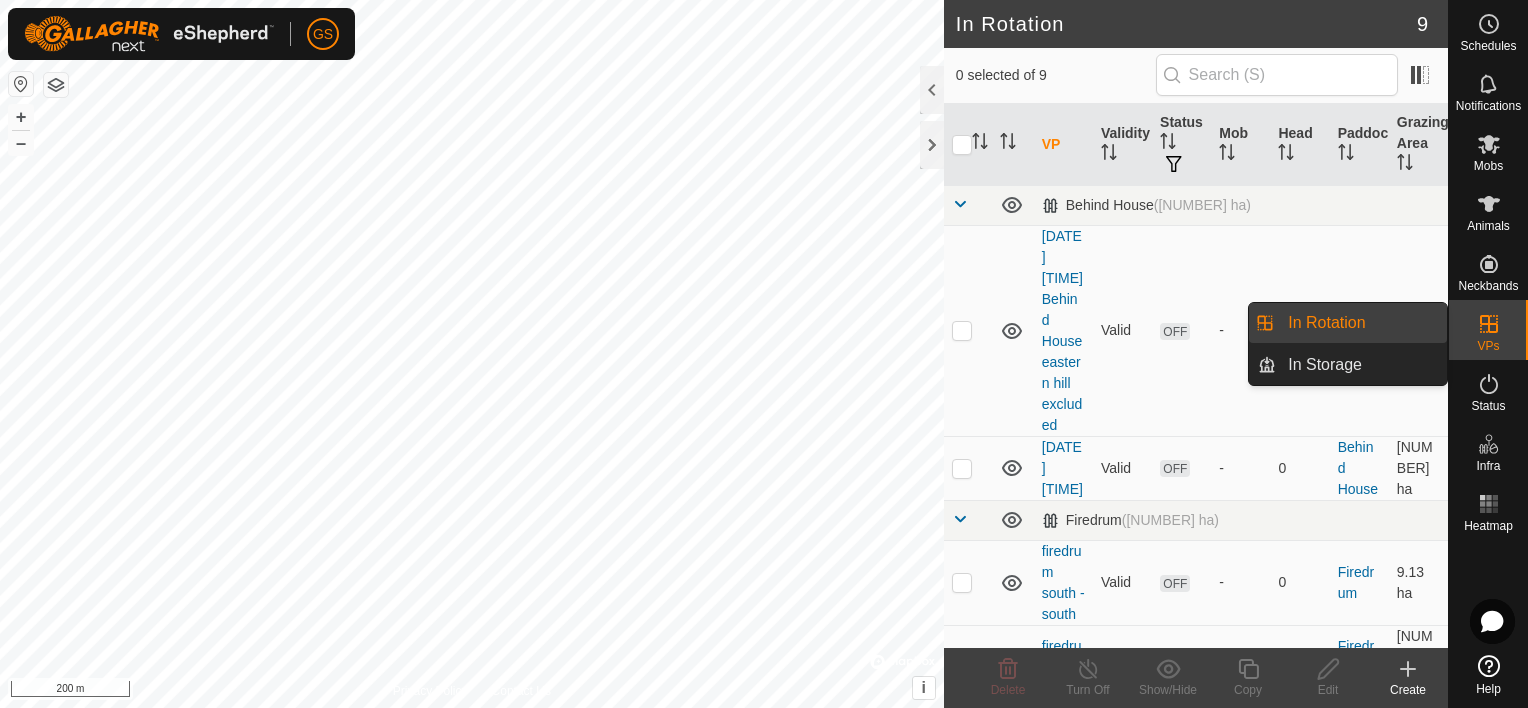 click on "In Rotation" at bounding box center (1361, 323) 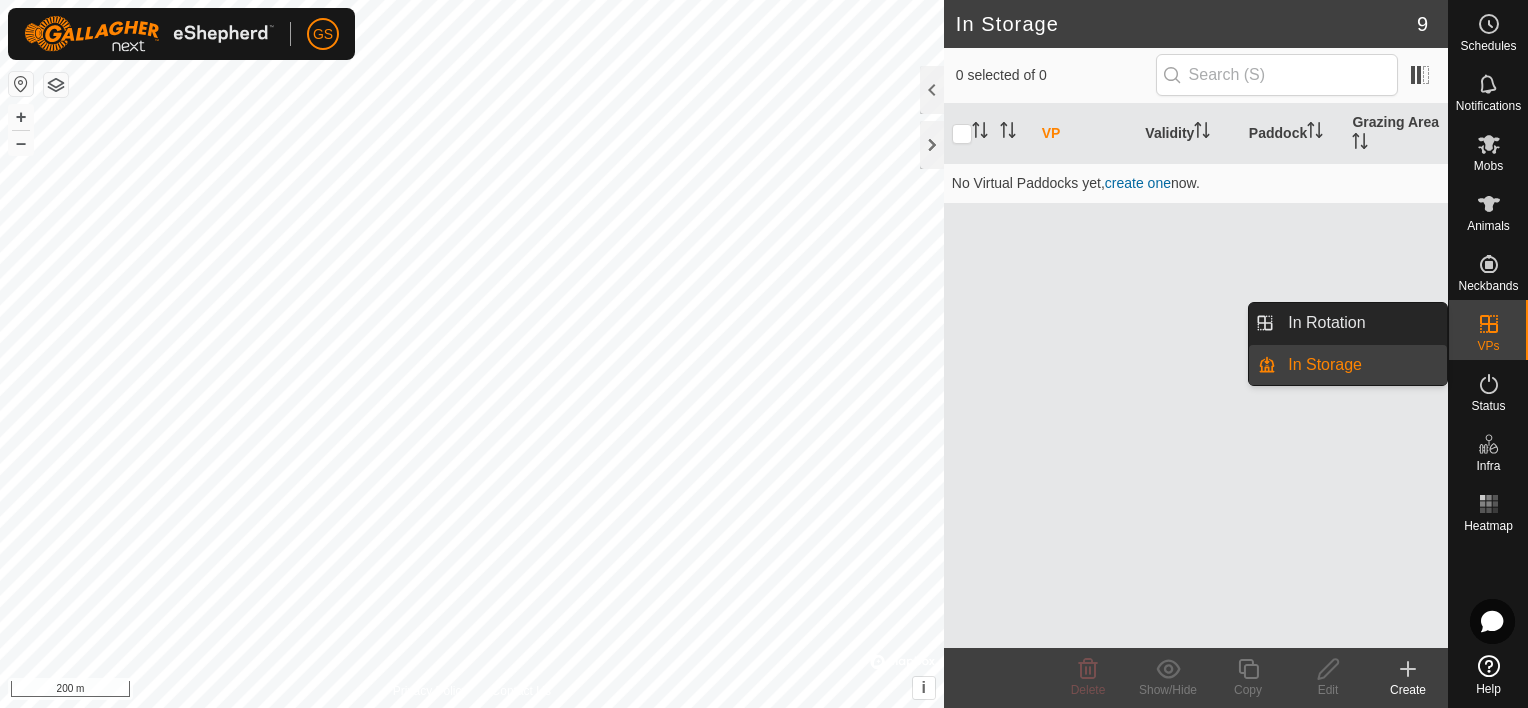 click on "In Rotation" at bounding box center [1361, 323] 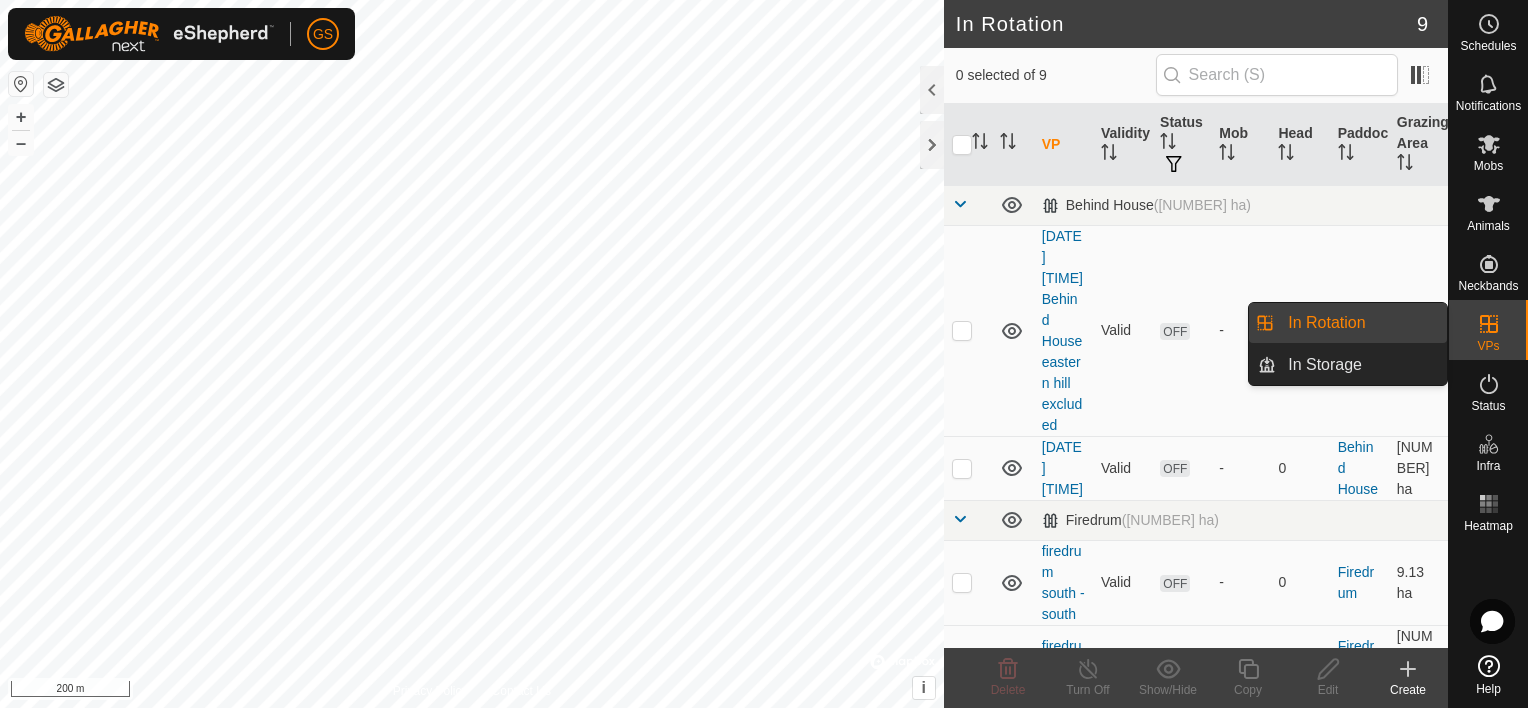 click on "In Rotation" at bounding box center (1361, 323) 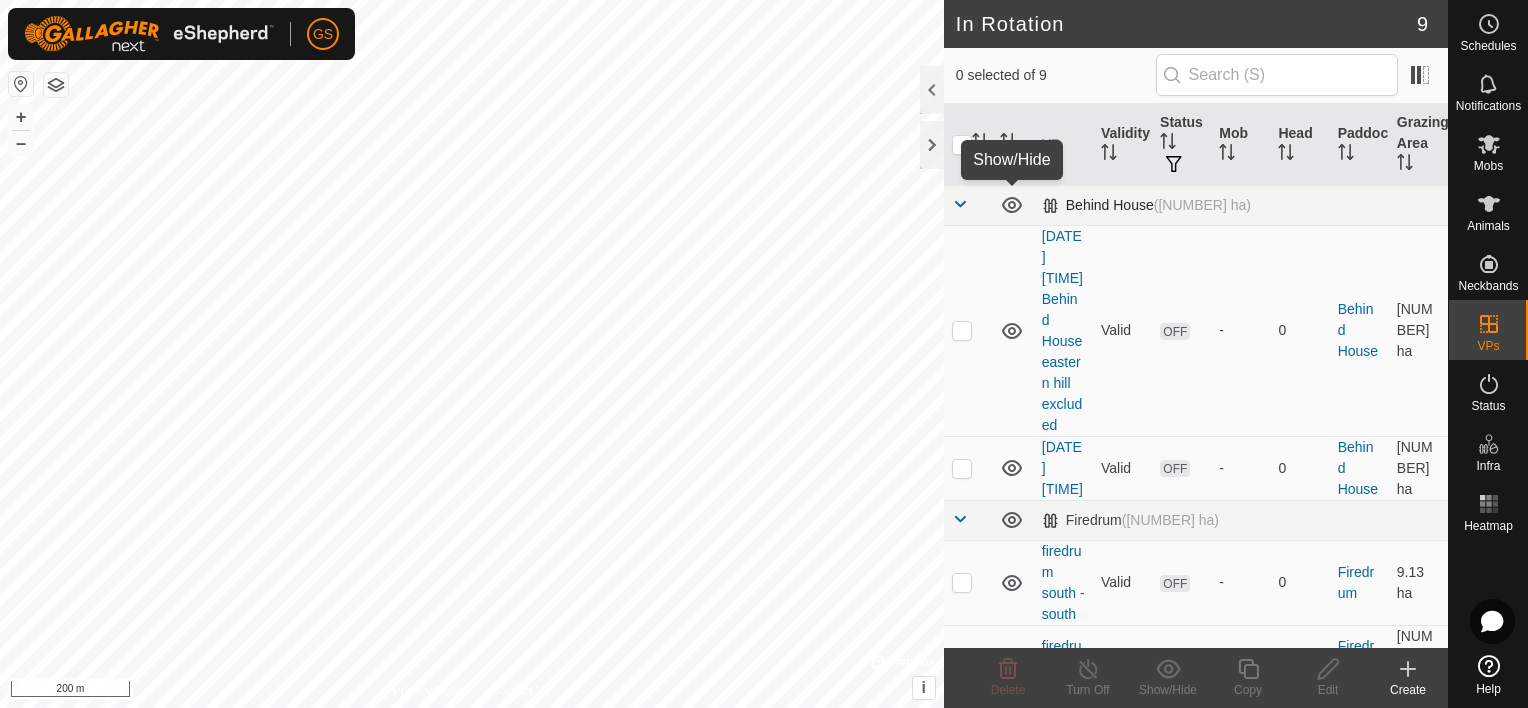 click 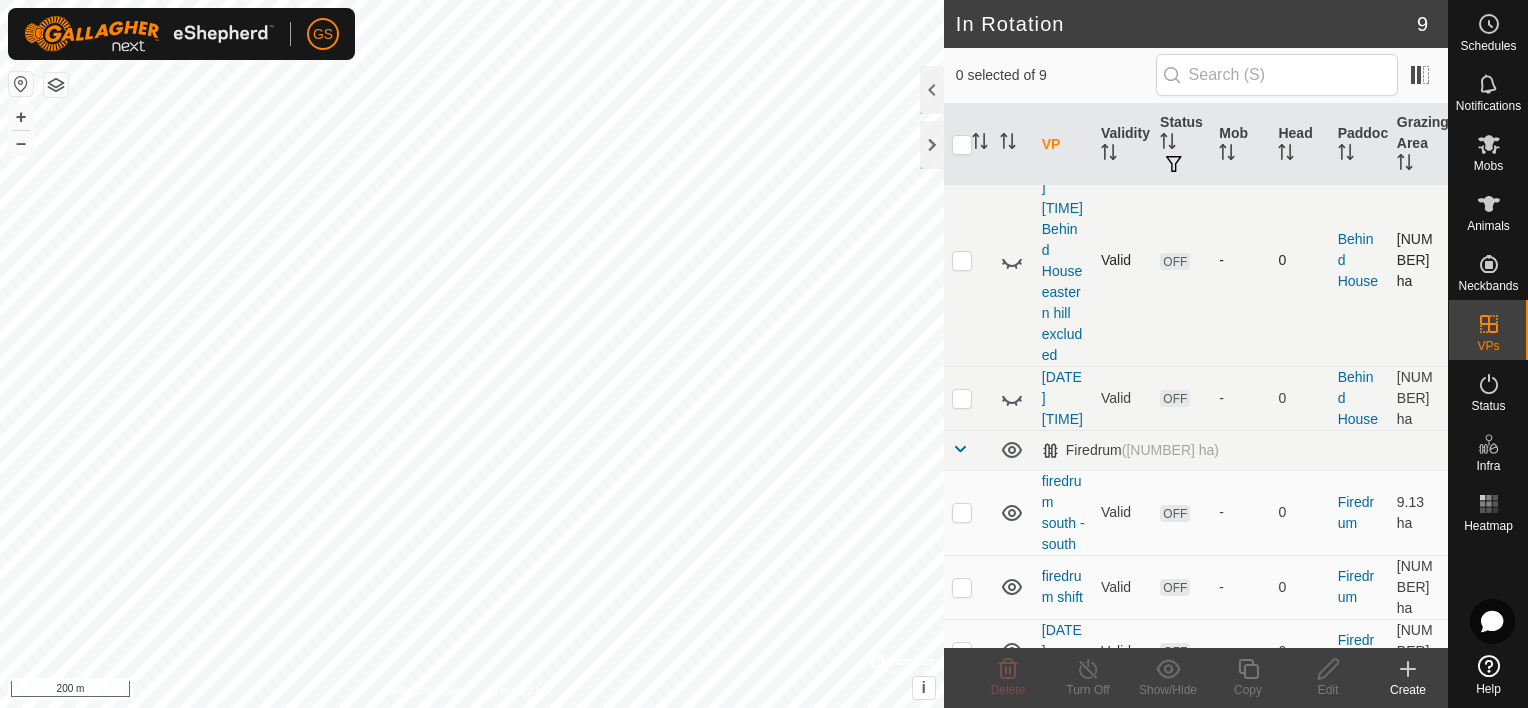scroll, scrollTop: 100, scrollLeft: 0, axis: vertical 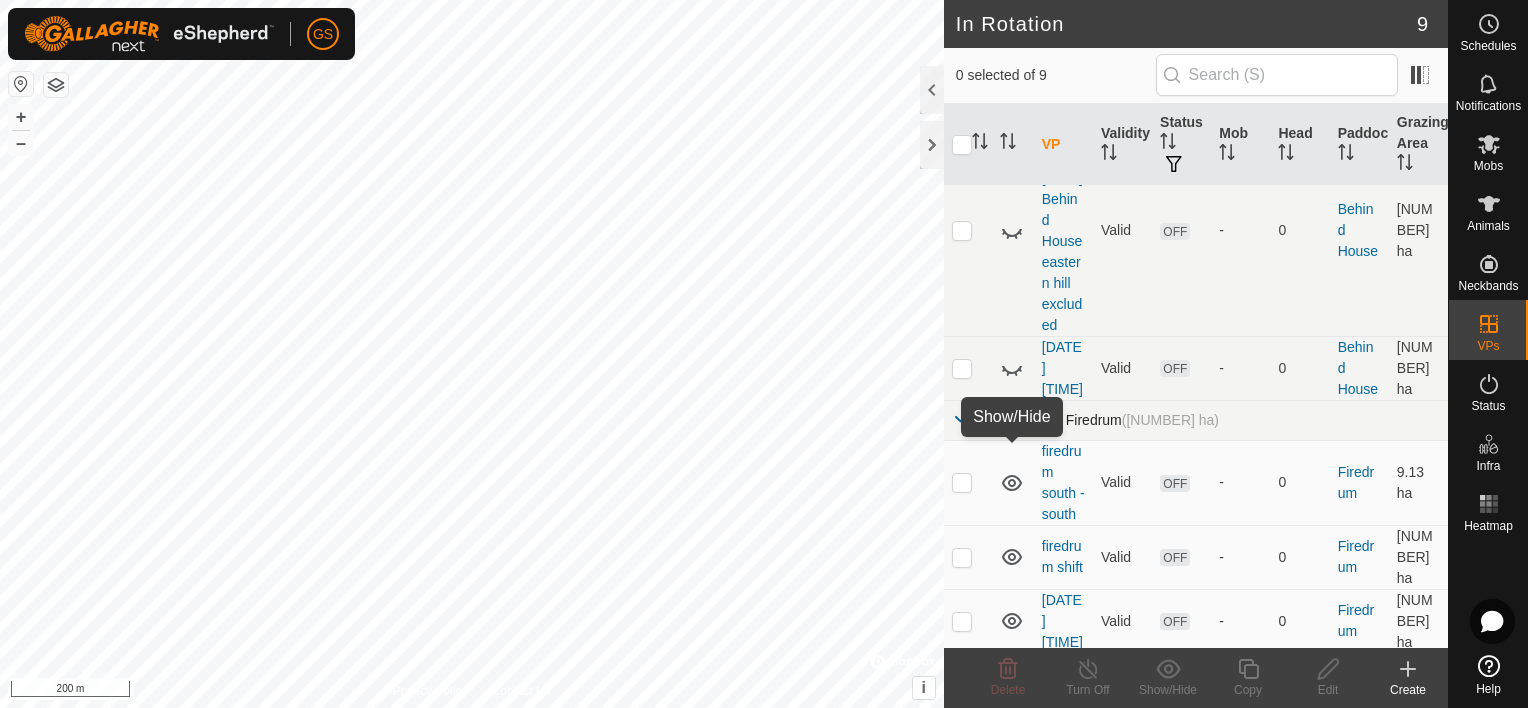 click 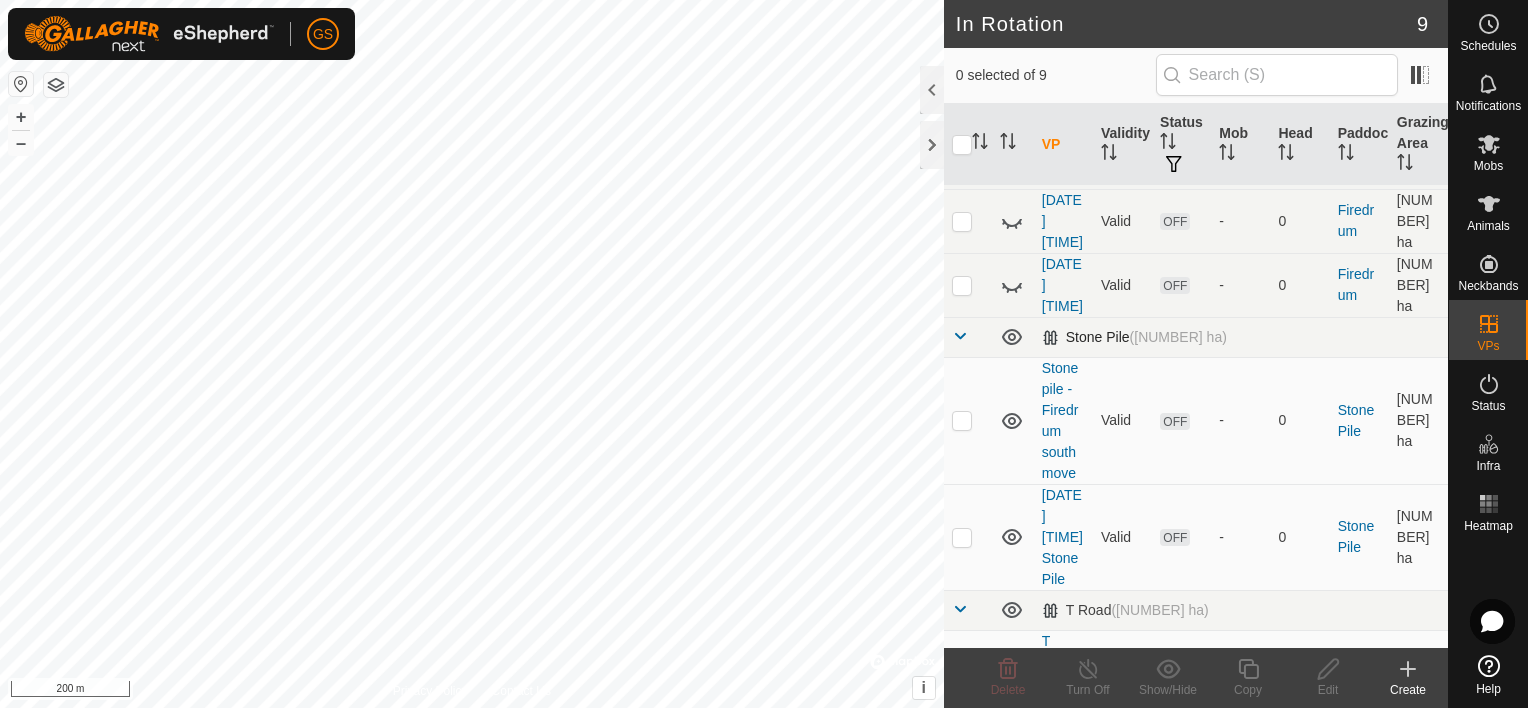 click at bounding box center [960, 336] 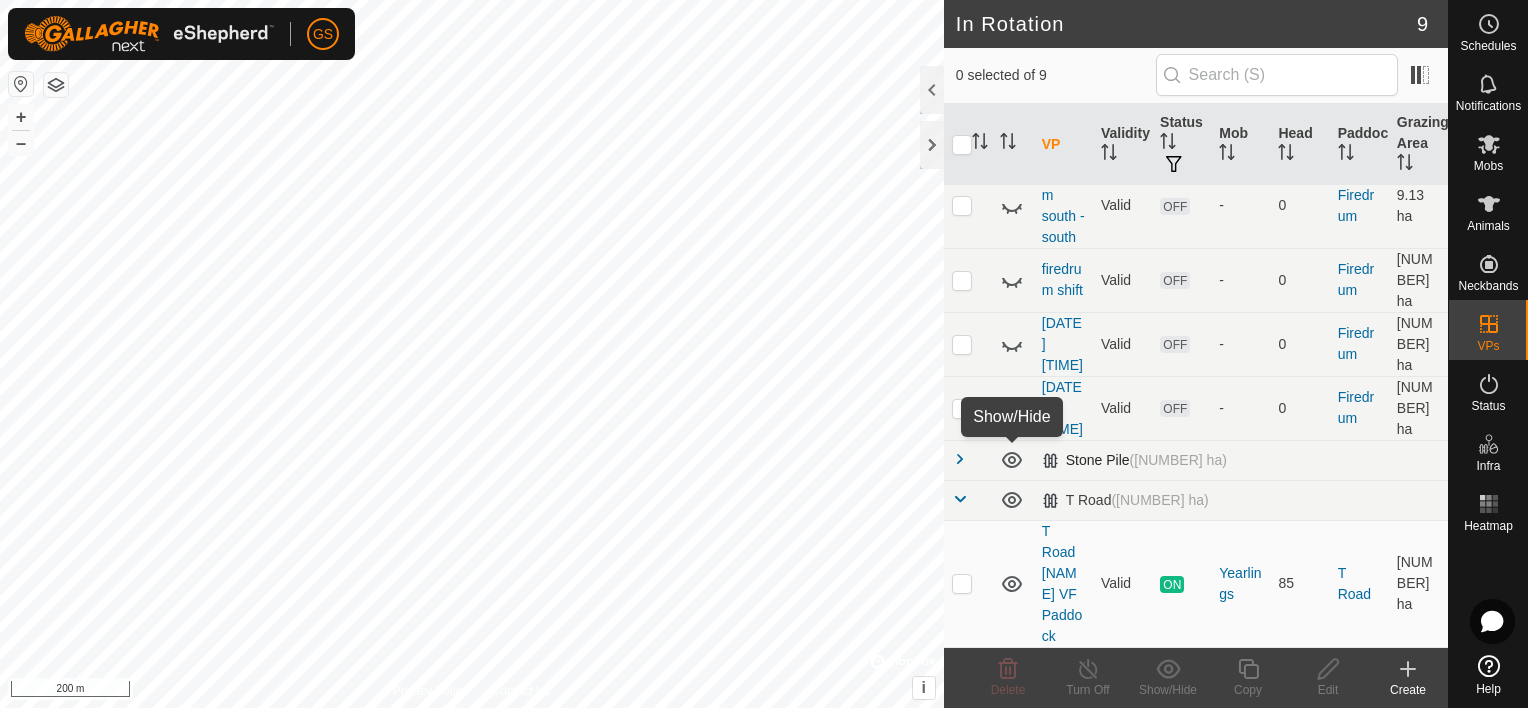 click 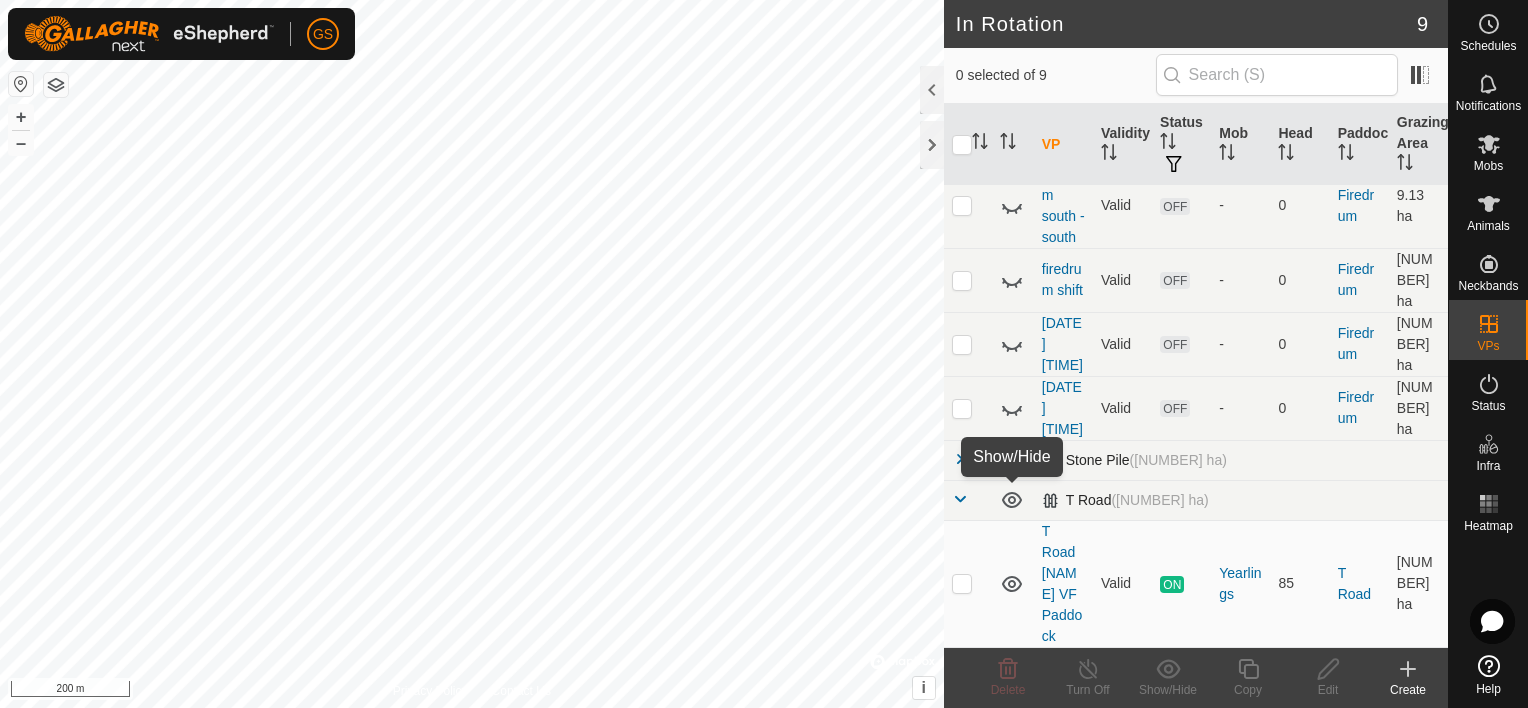 click 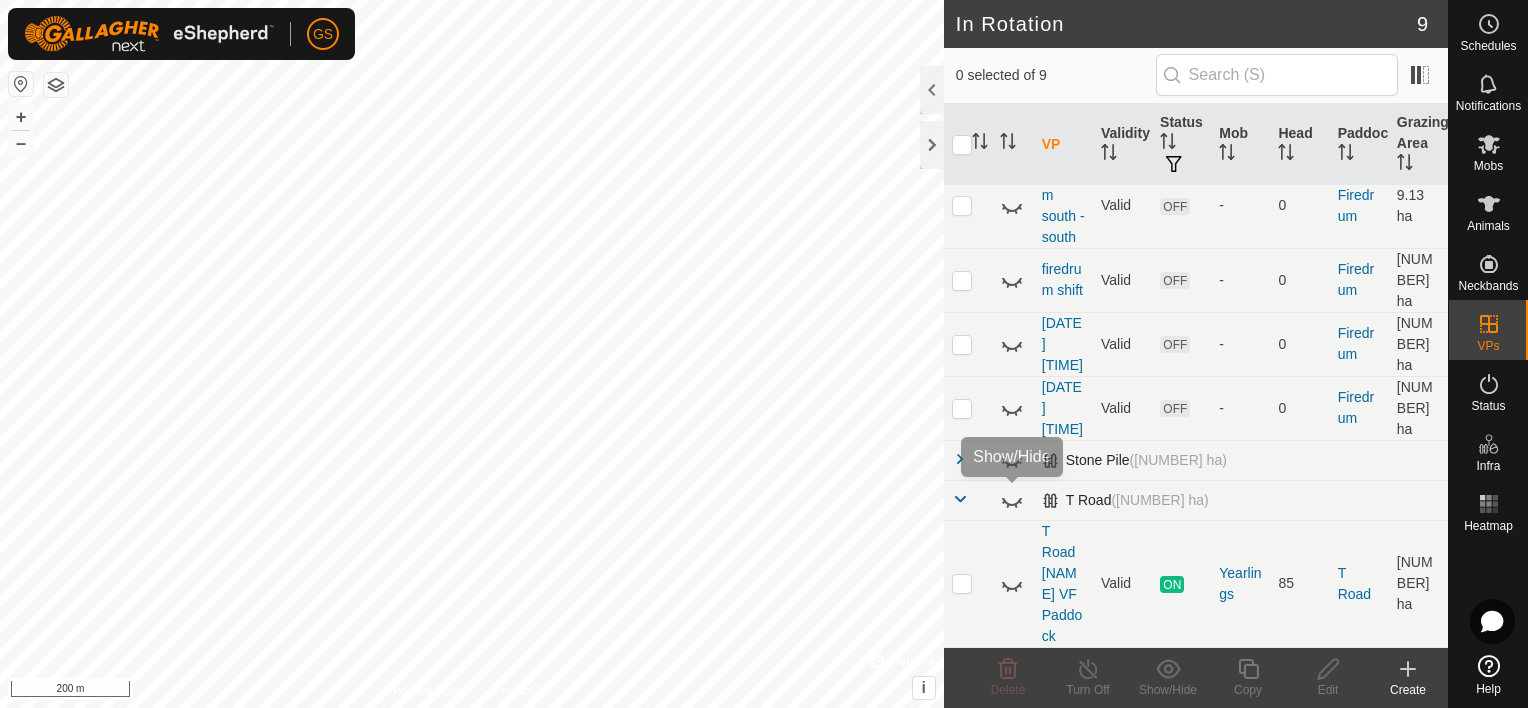 click 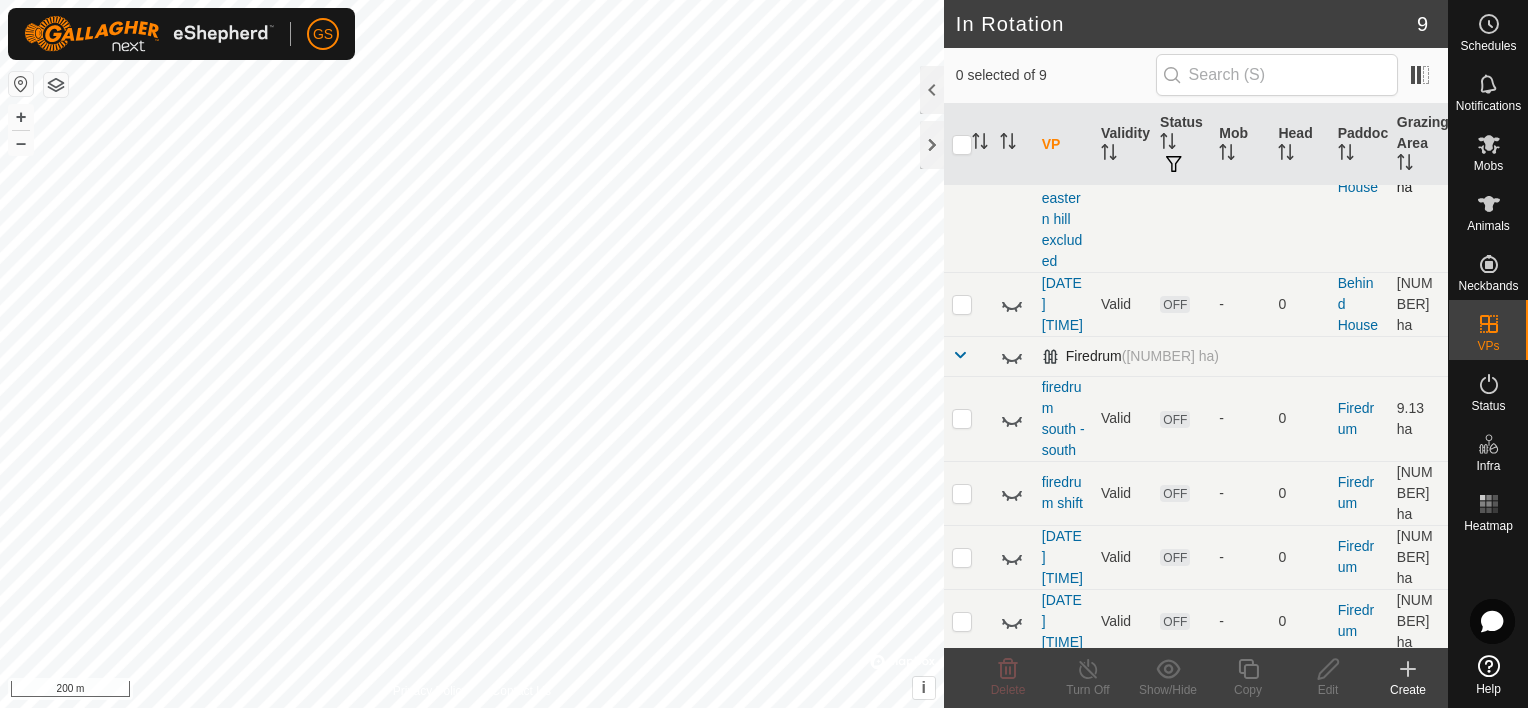 scroll, scrollTop: 79, scrollLeft: 0, axis: vertical 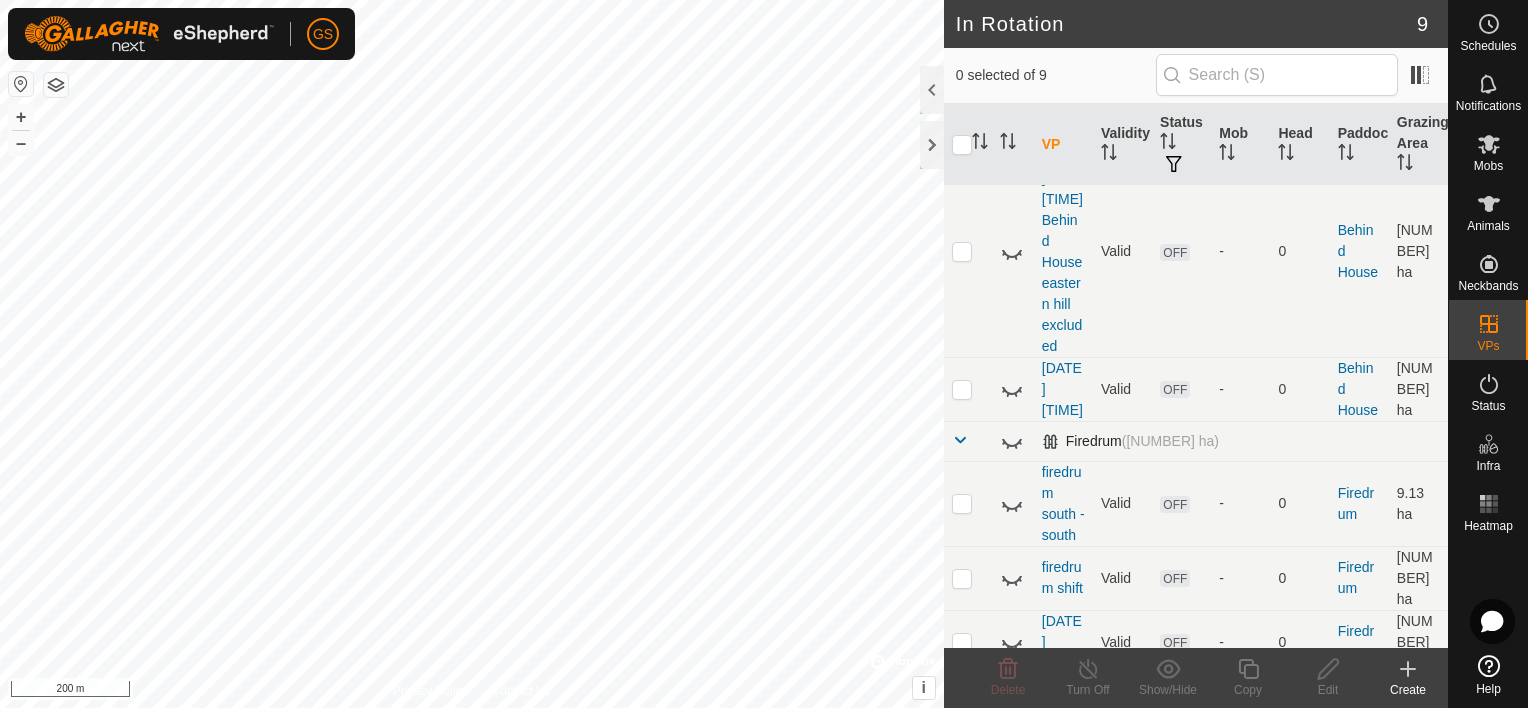 click at bounding box center (960, 440) 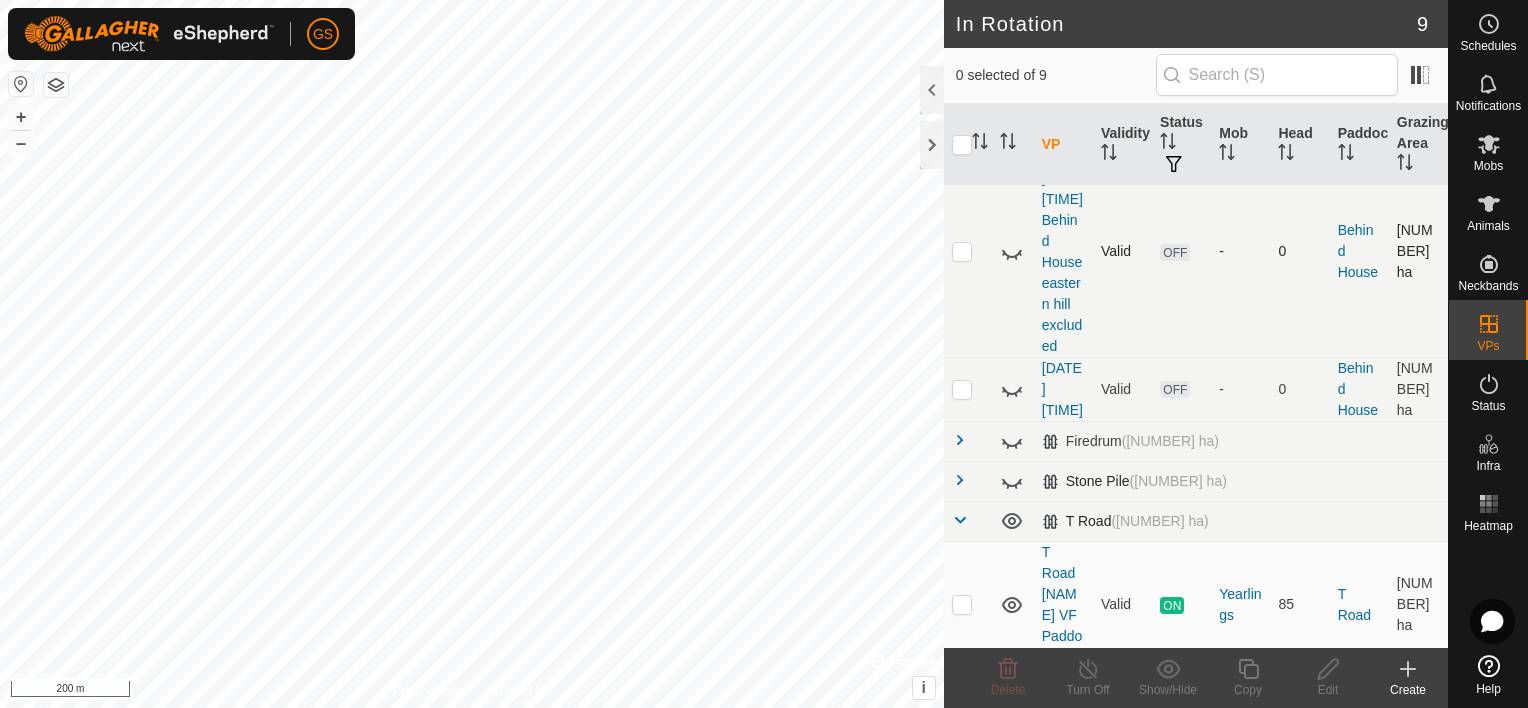 scroll, scrollTop: 0, scrollLeft: 0, axis: both 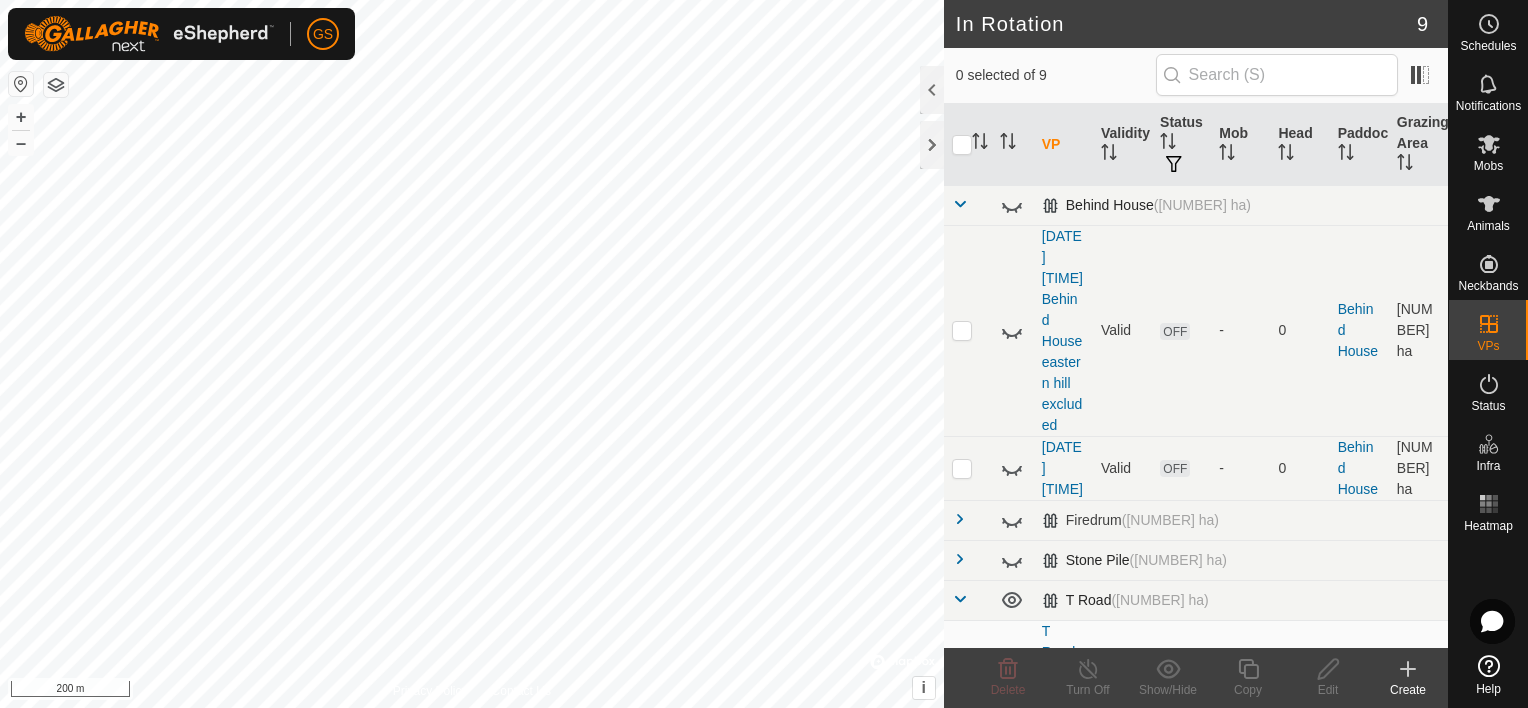 click at bounding box center [960, 204] 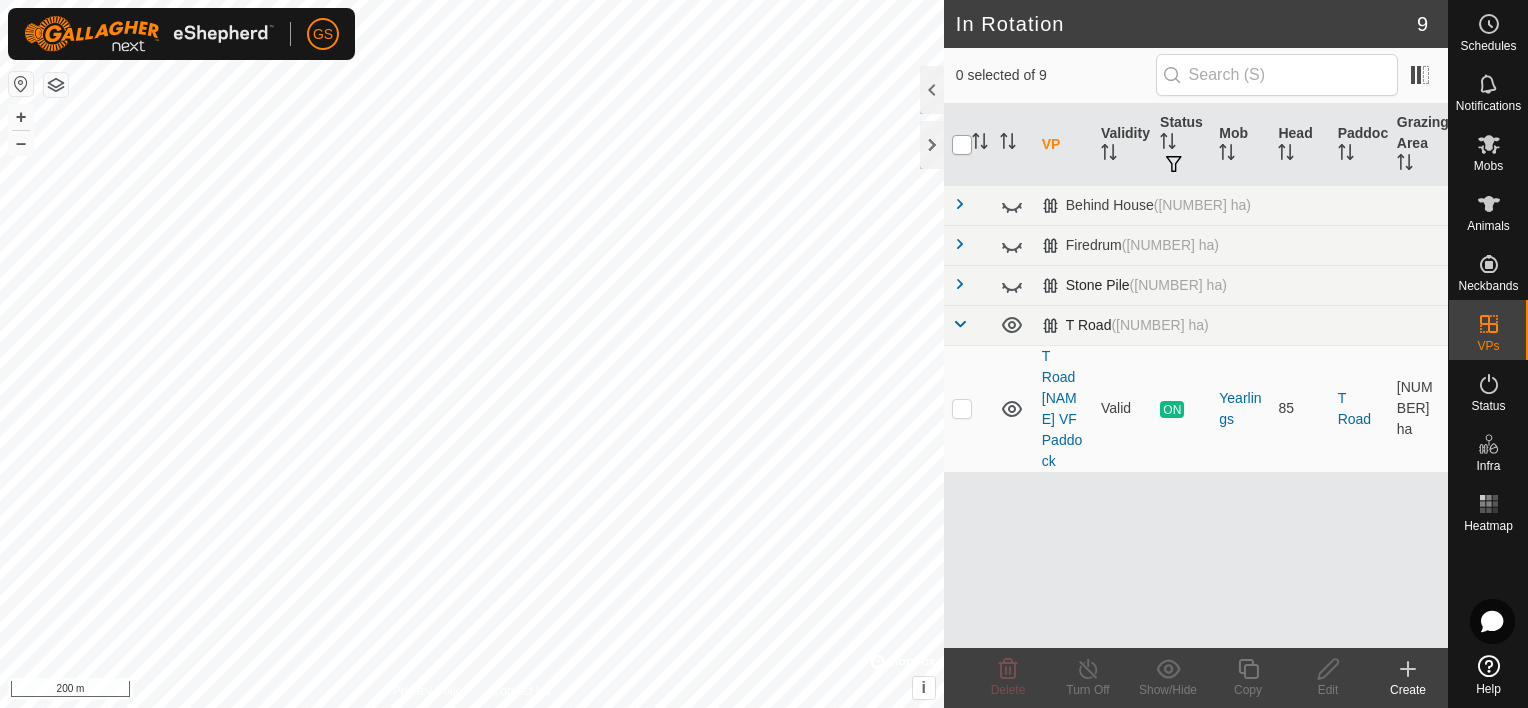 click at bounding box center (962, 145) 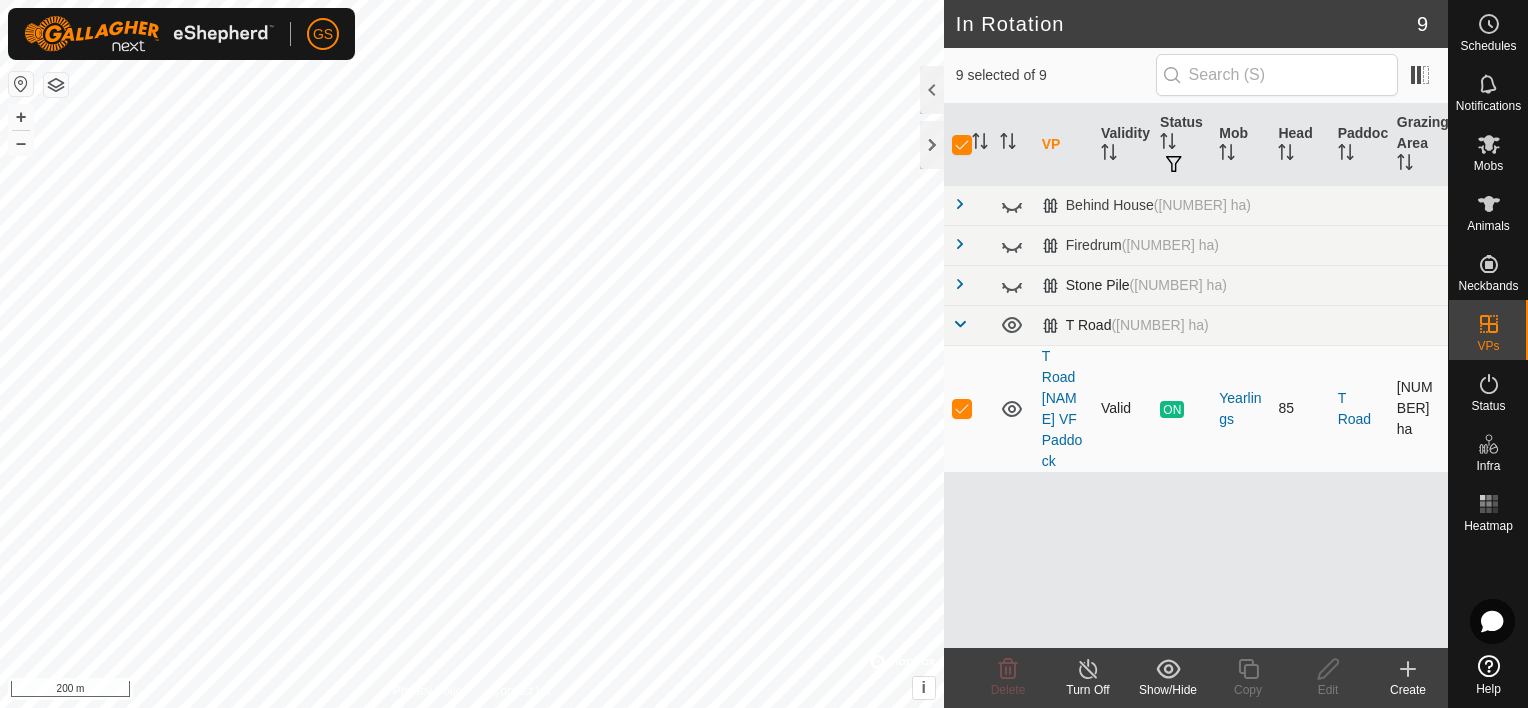 click at bounding box center (962, 408) 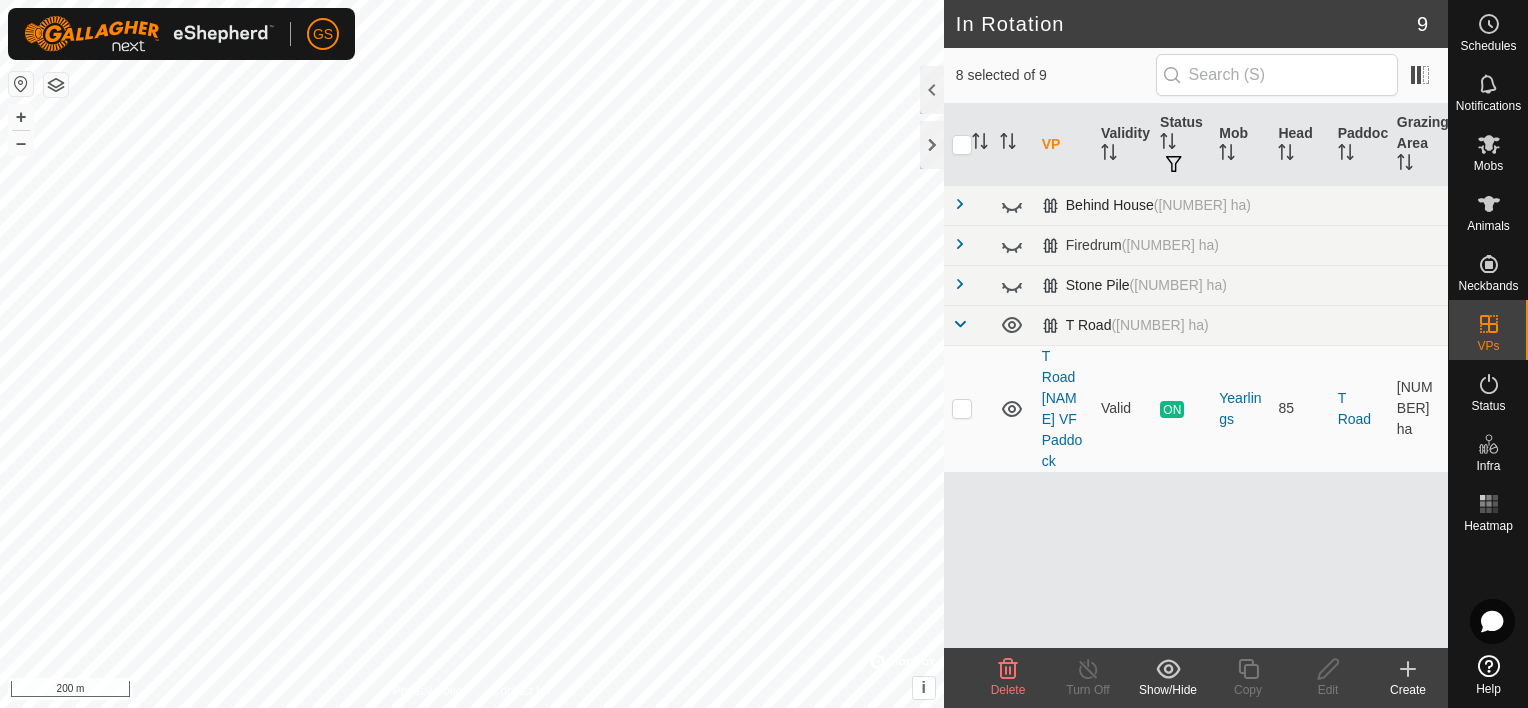 click at bounding box center [960, 204] 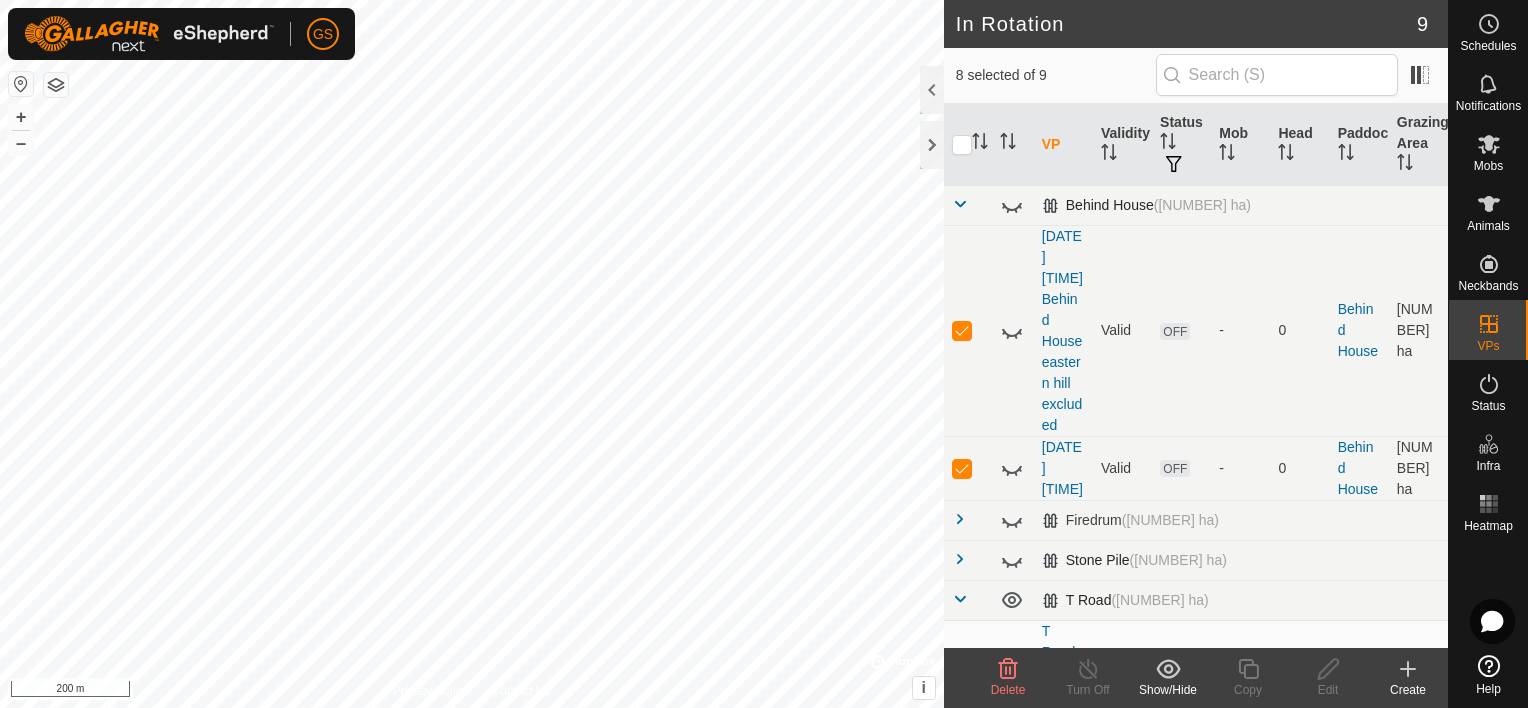 click at bounding box center (960, 204) 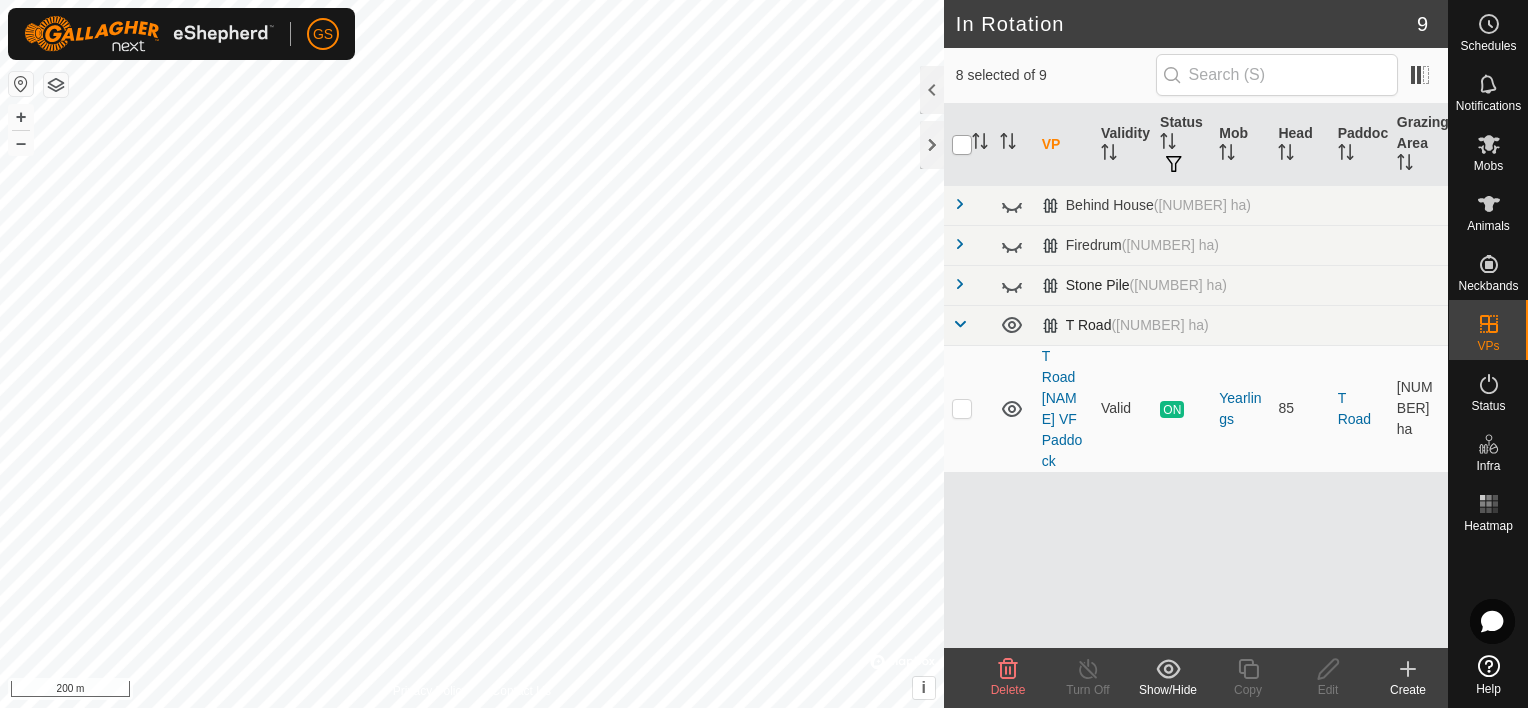 click at bounding box center [962, 145] 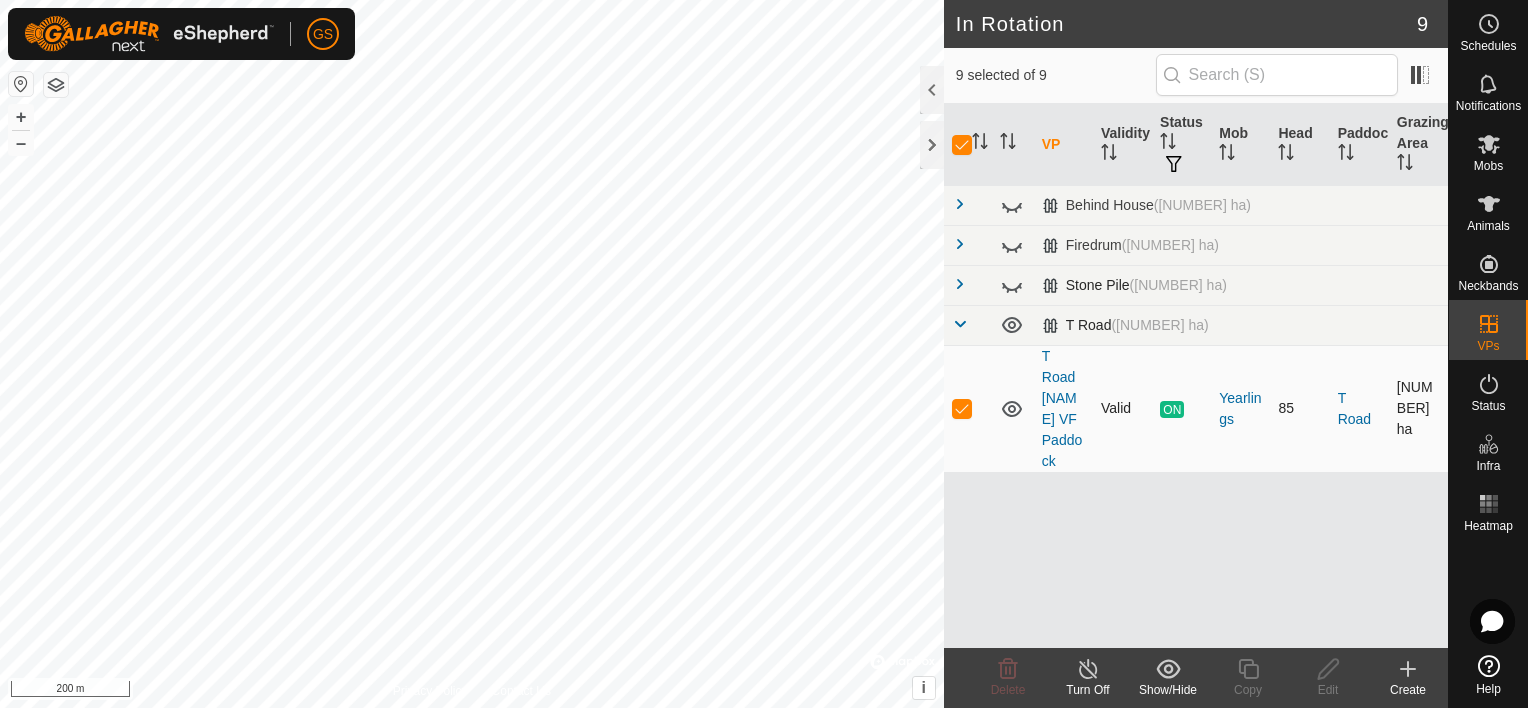 click at bounding box center [962, 408] 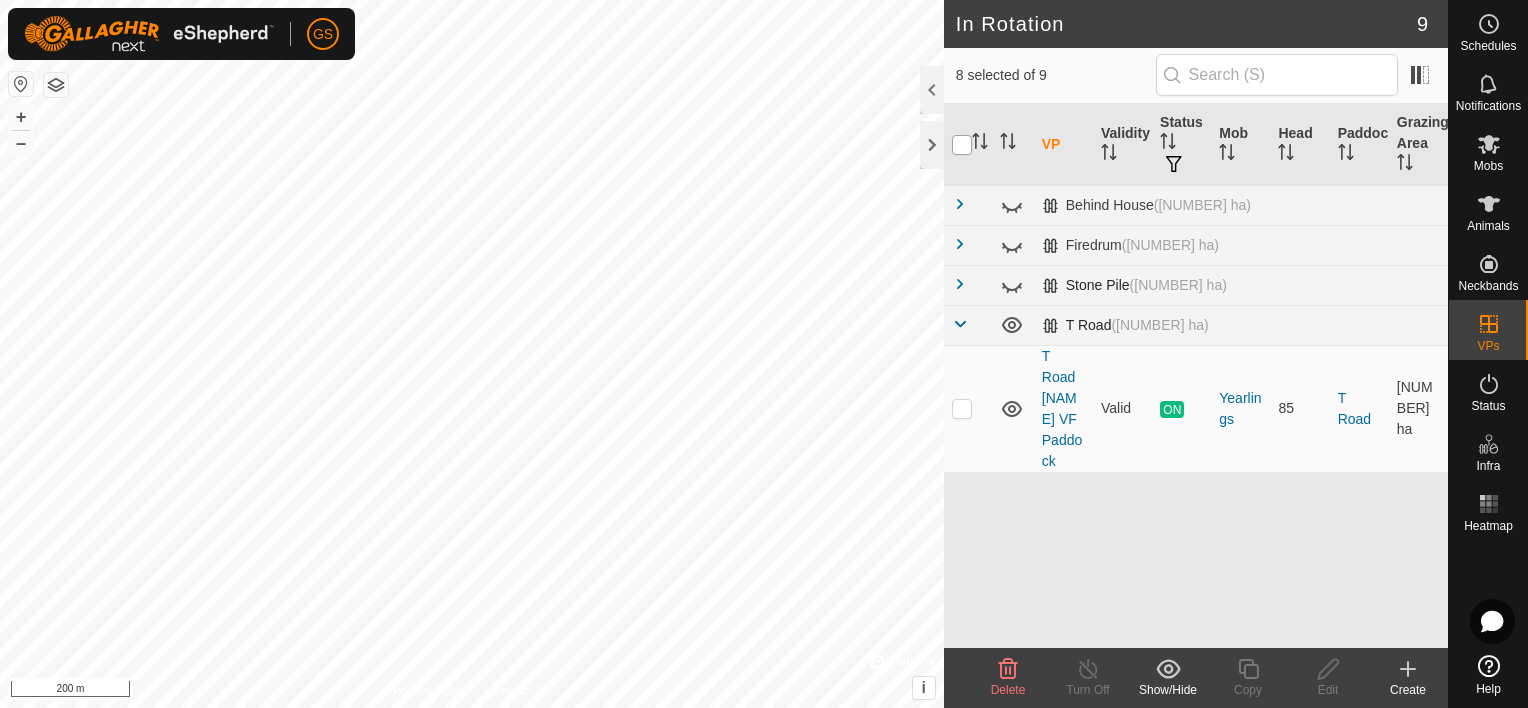 click at bounding box center (962, 145) 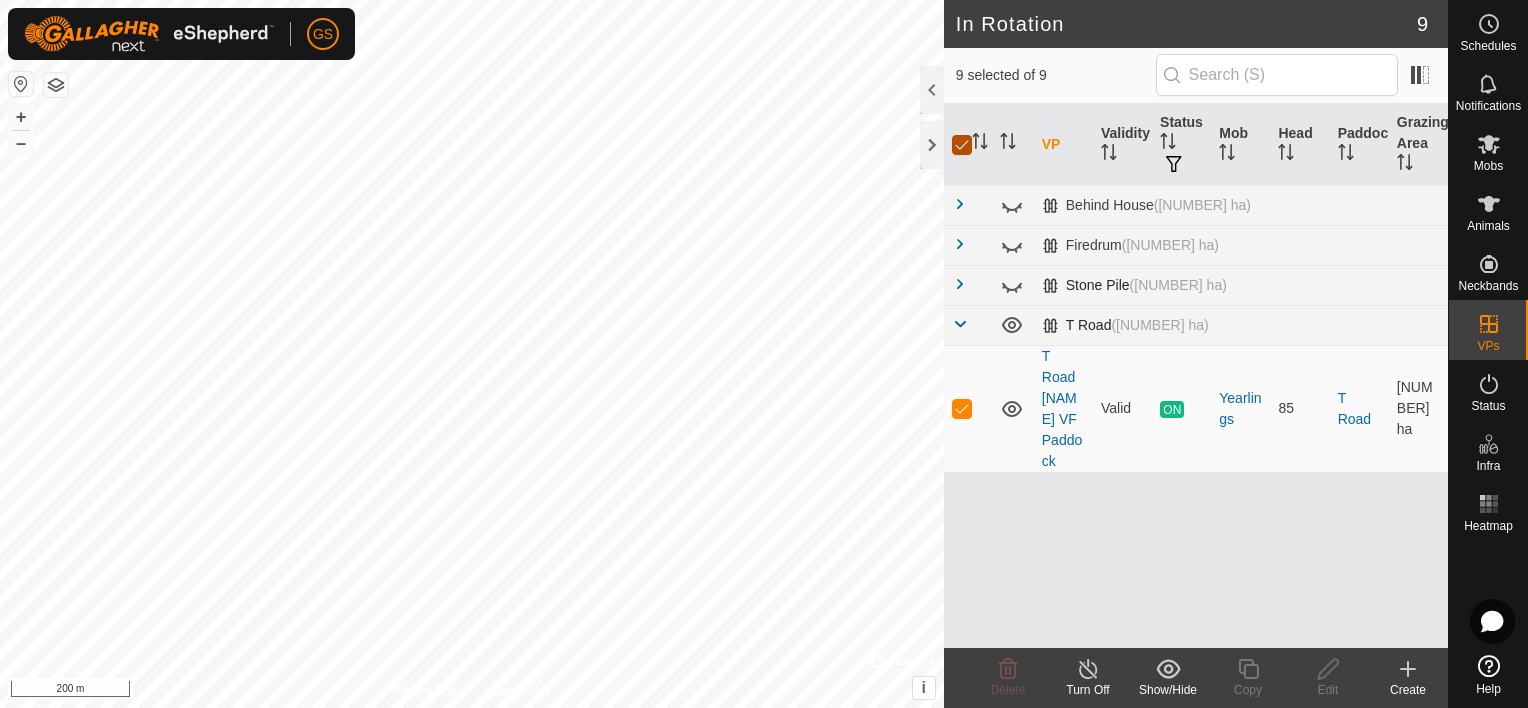 click at bounding box center (962, 145) 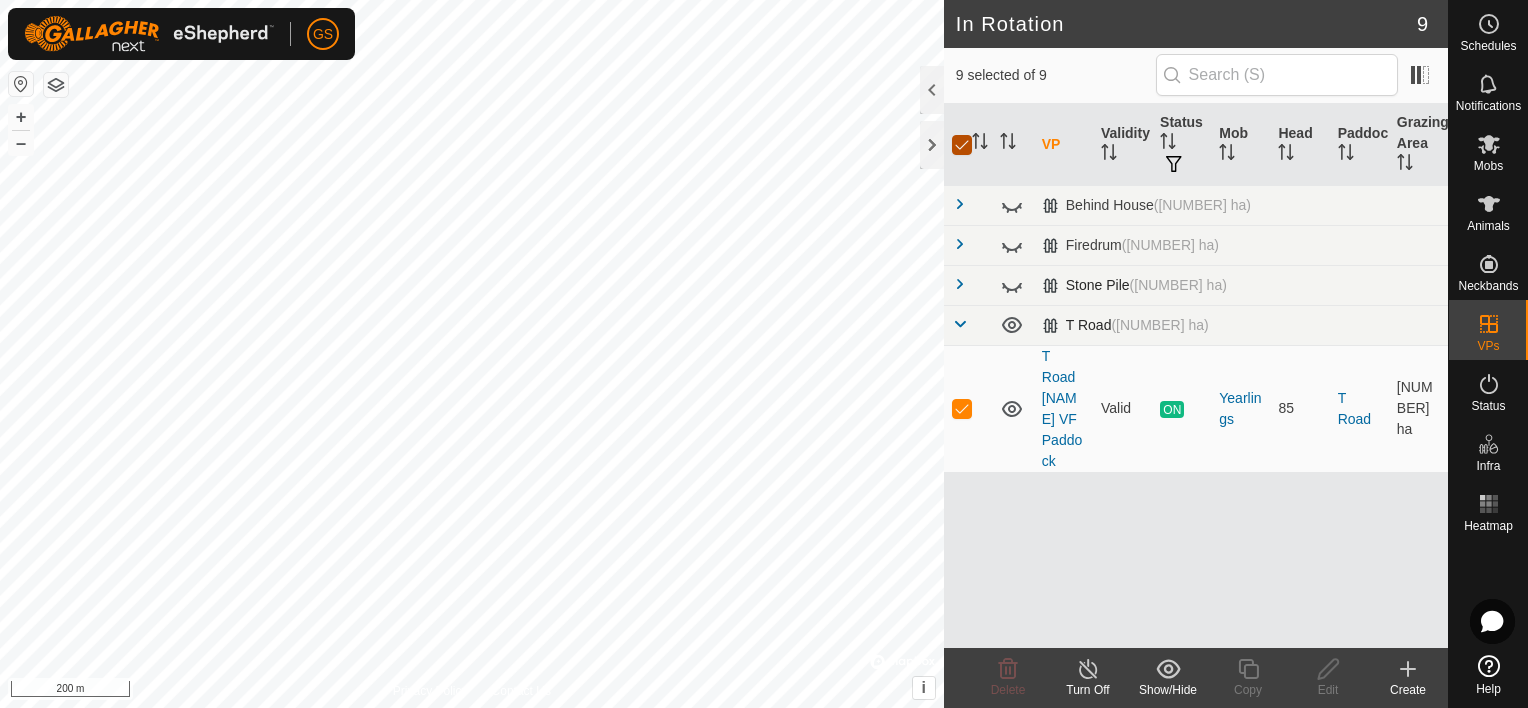checkbox on "false" 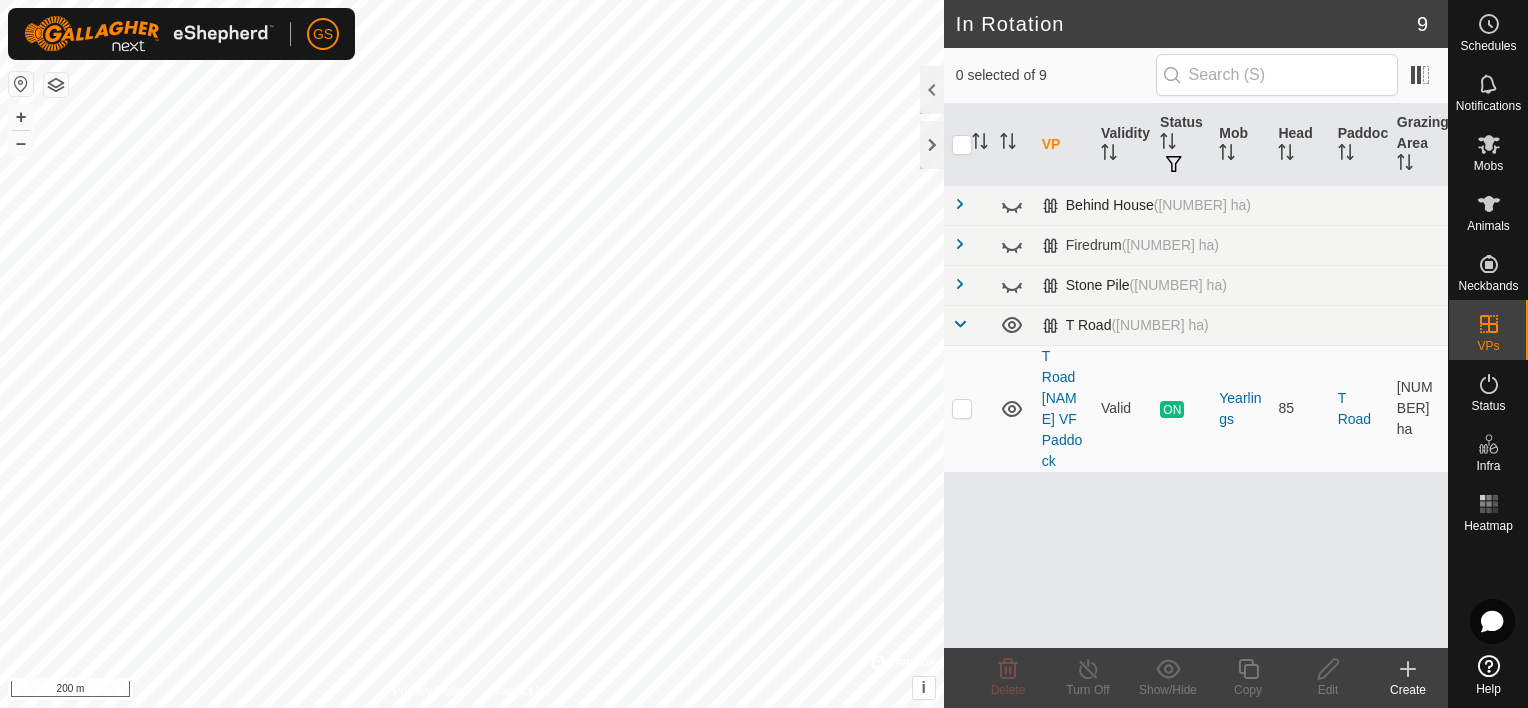 click at bounding box center (960, 206) 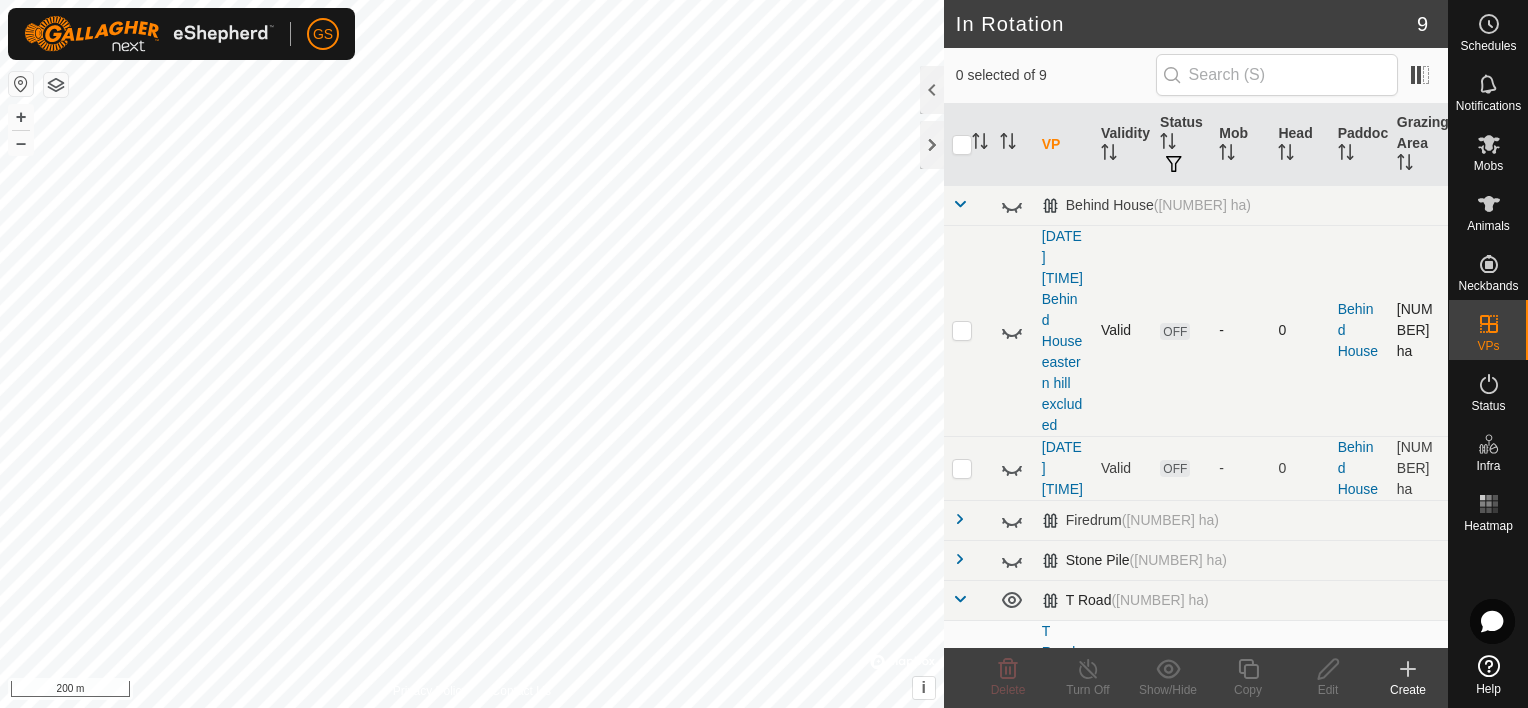 click at bounding box center [962, 330] 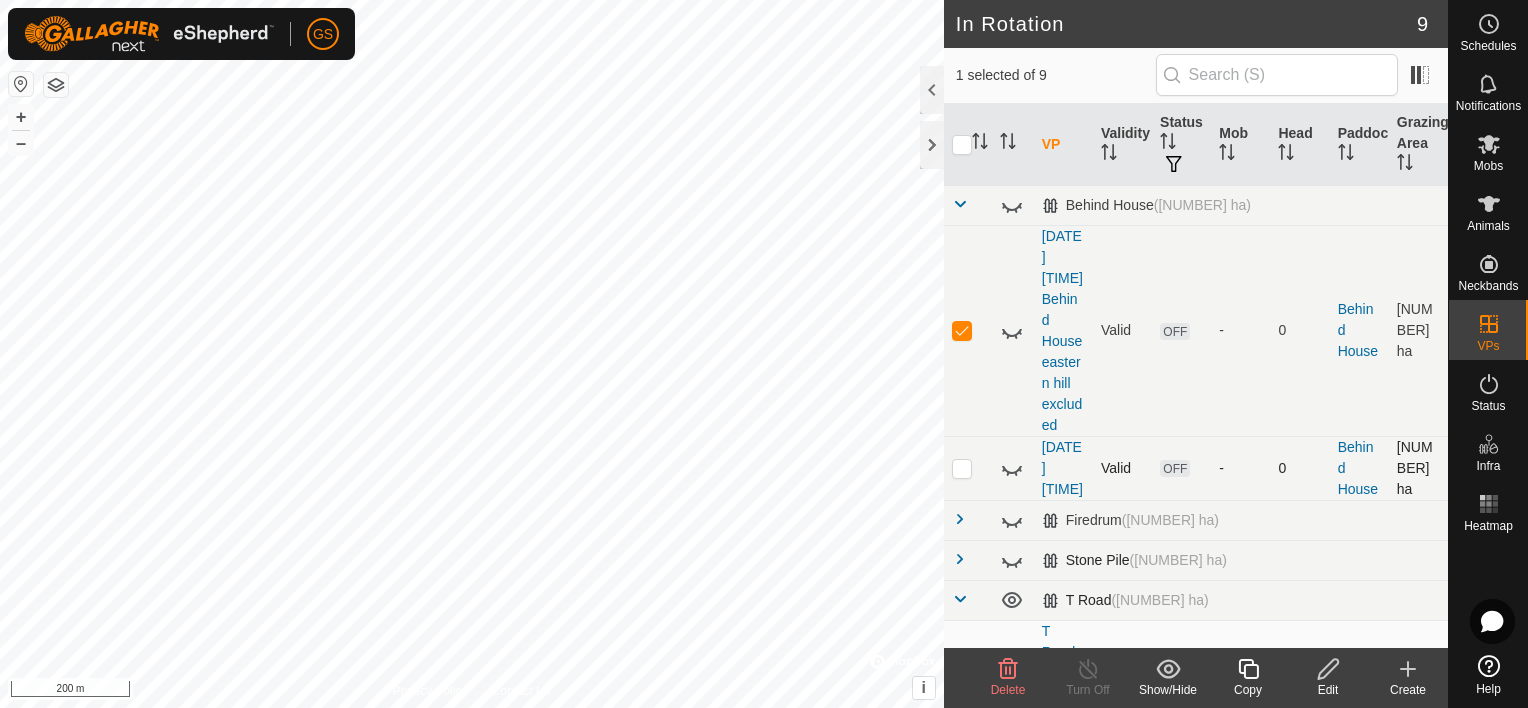 click at bounding box center [962, 468] 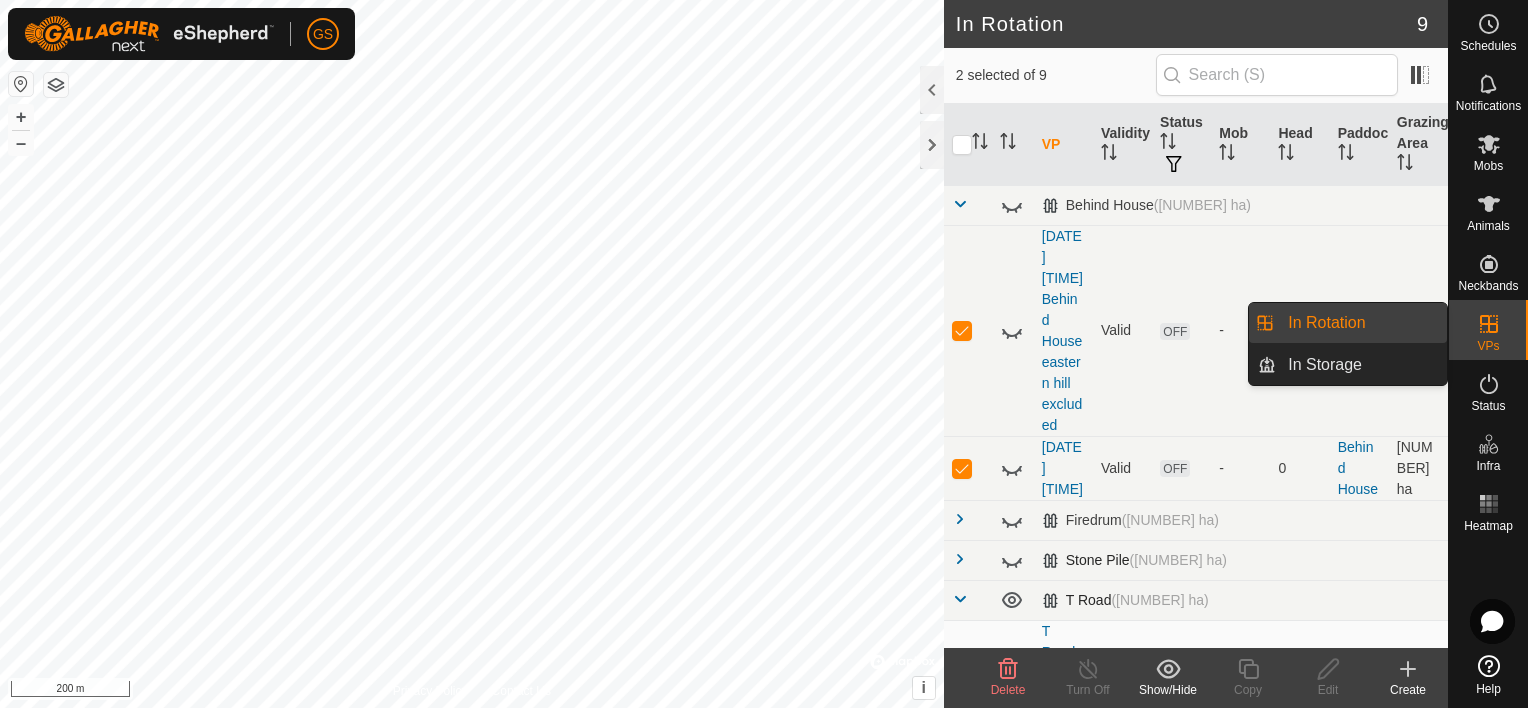 click on "In Storage" at bounding box center (1361, 365) 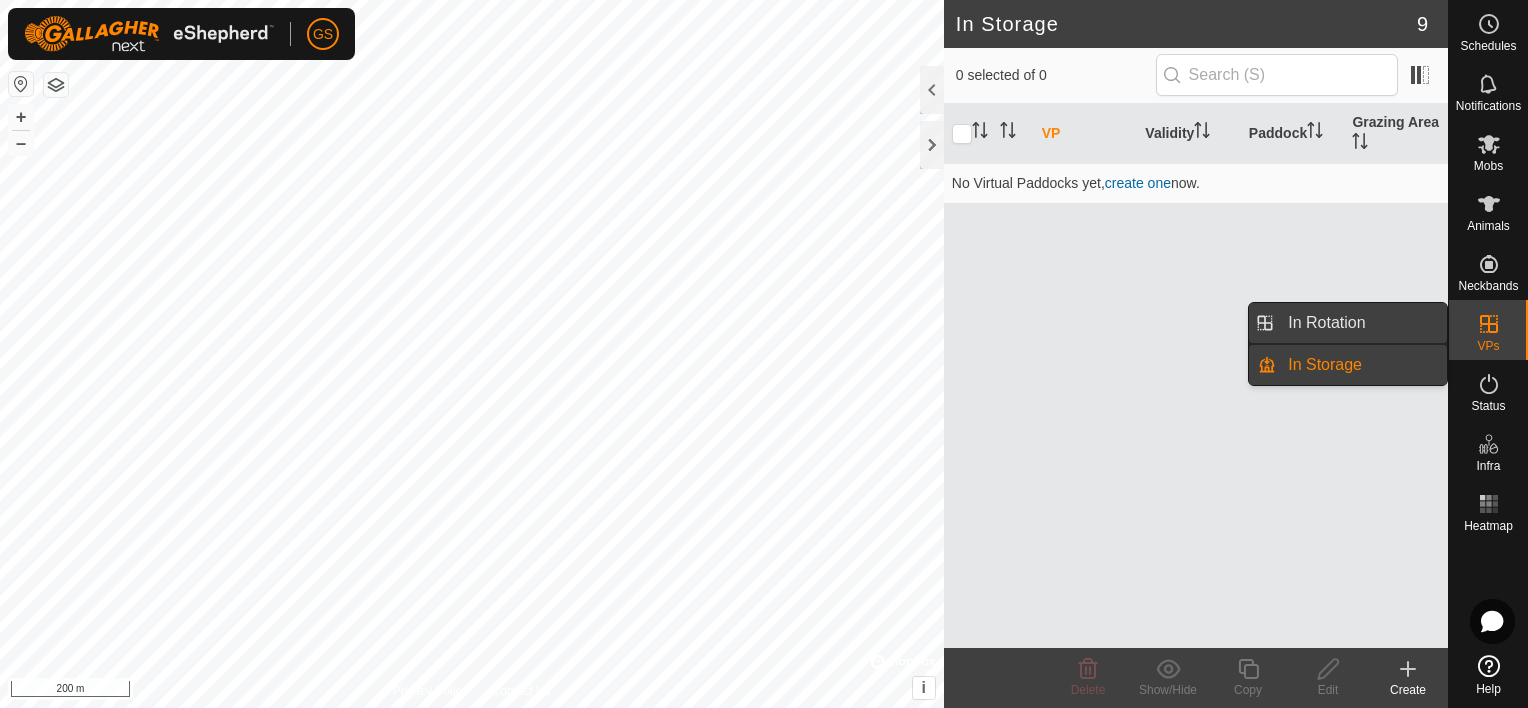 click on "In Rotation" at bounding box center [1361, 323] 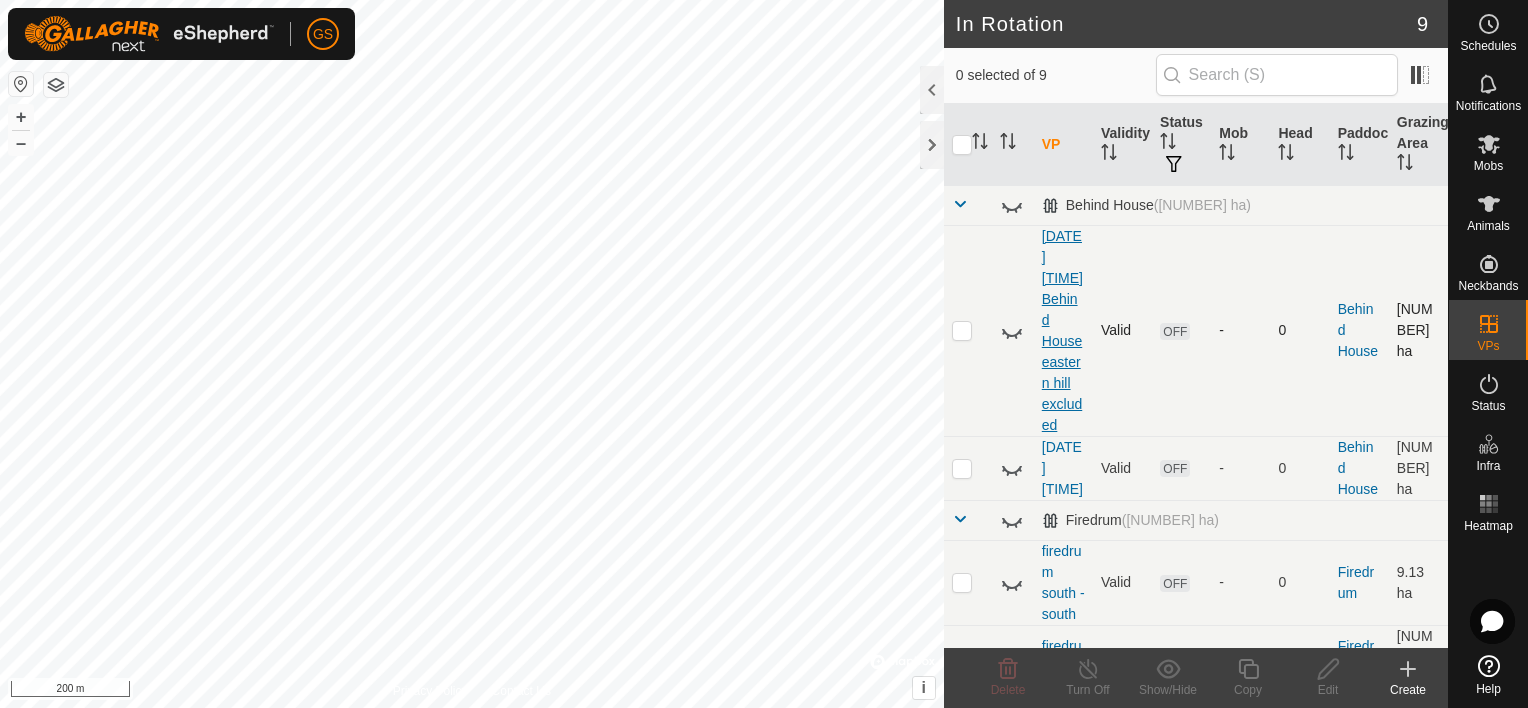 click on "[DATE] [TIME] Behind House eastern hill excluded" at bounding box center [1062, 330] 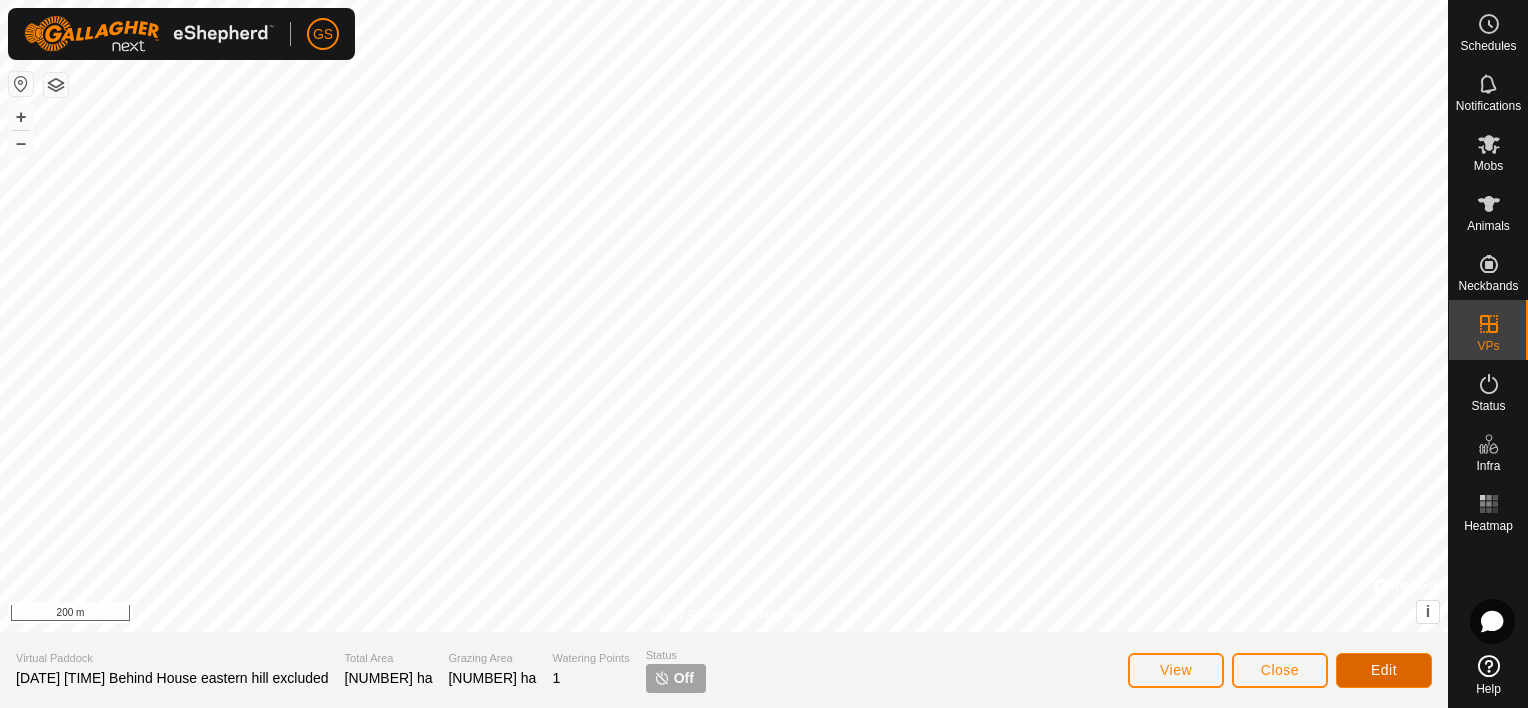 click on "Edit" 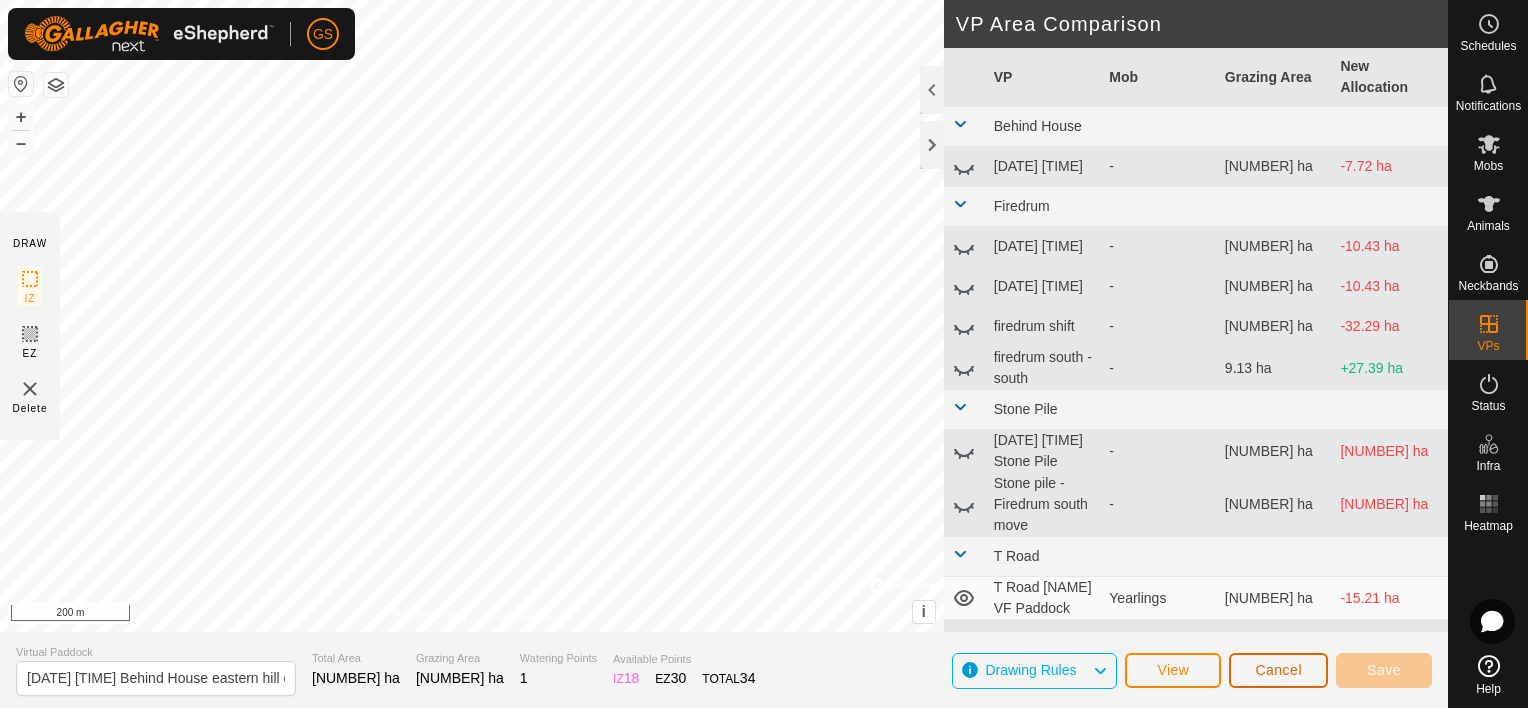 click on "Cancel" 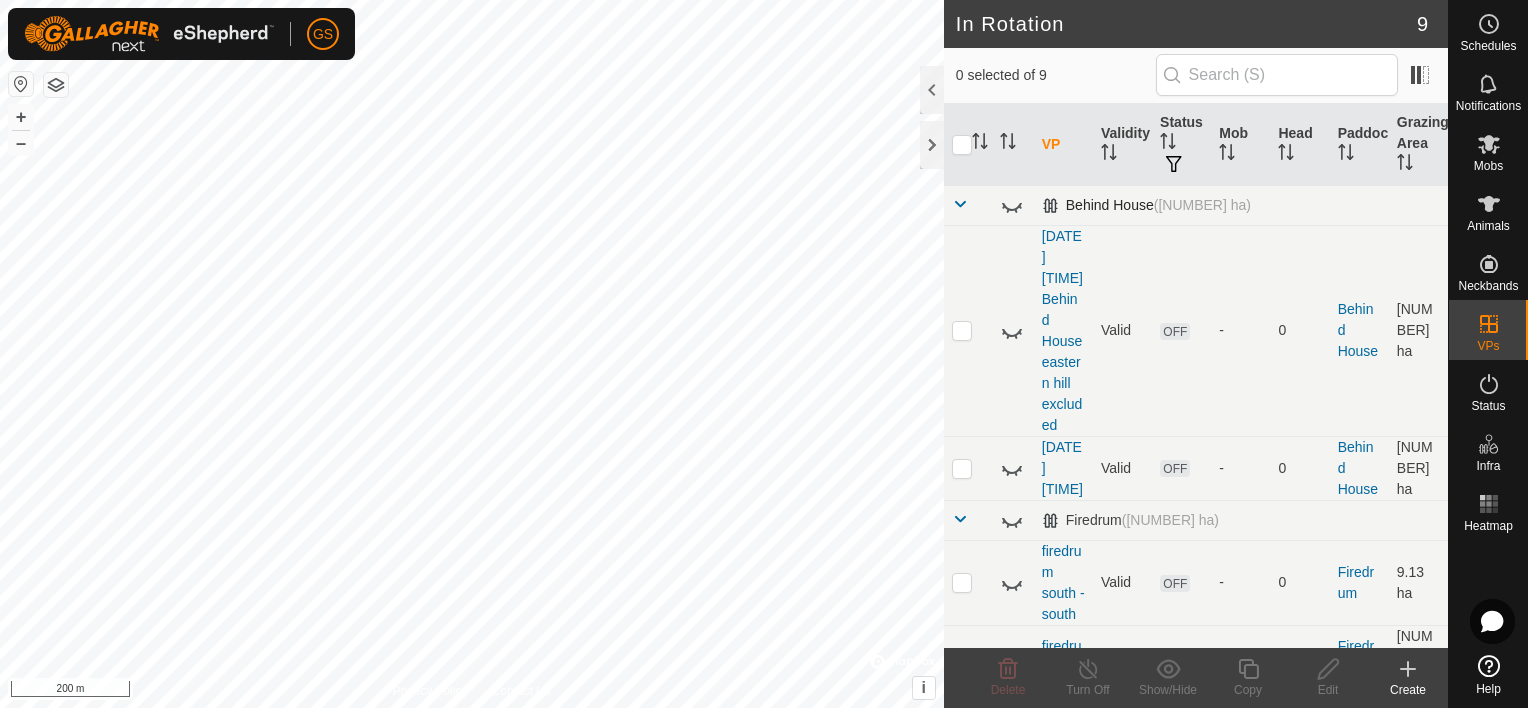 click at bounding box center [960, 204] 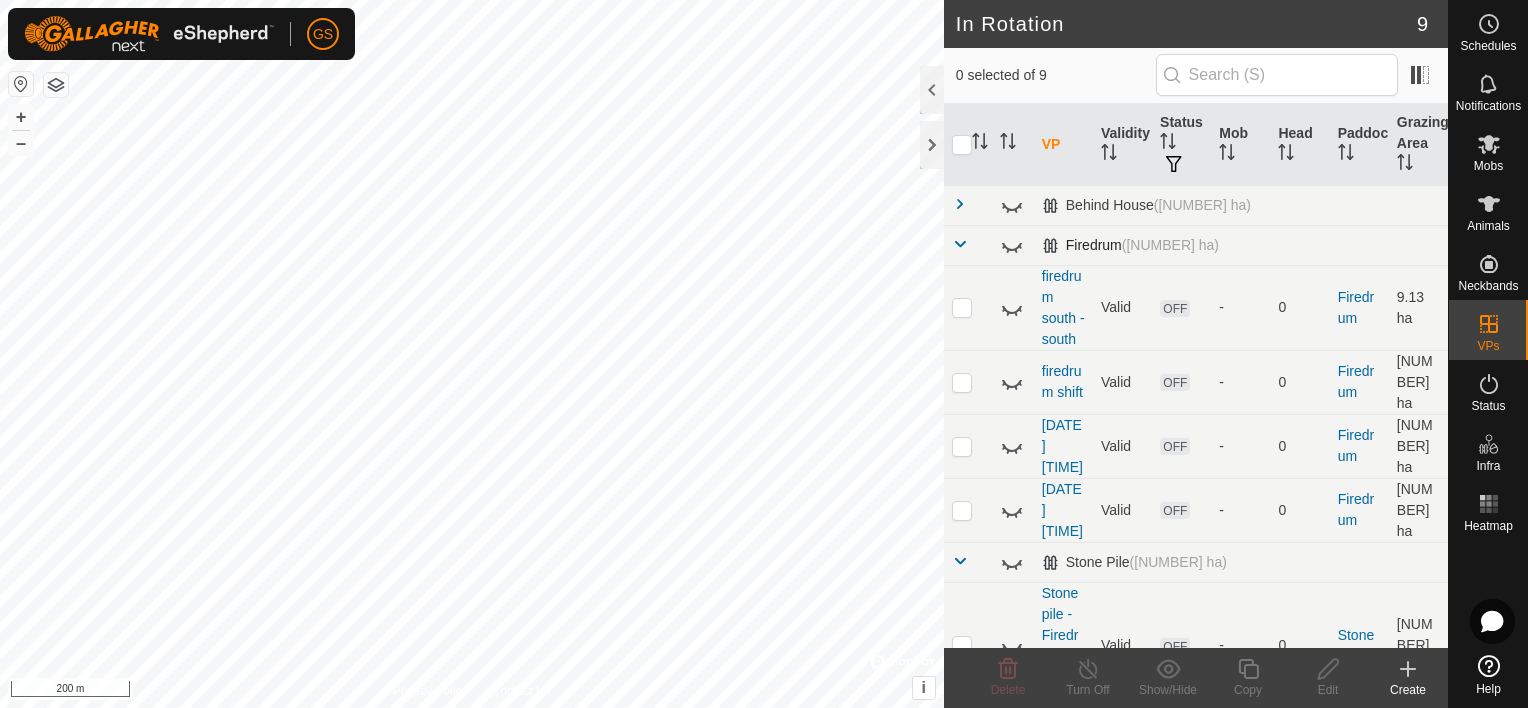 click at bounding box center (960, 244) 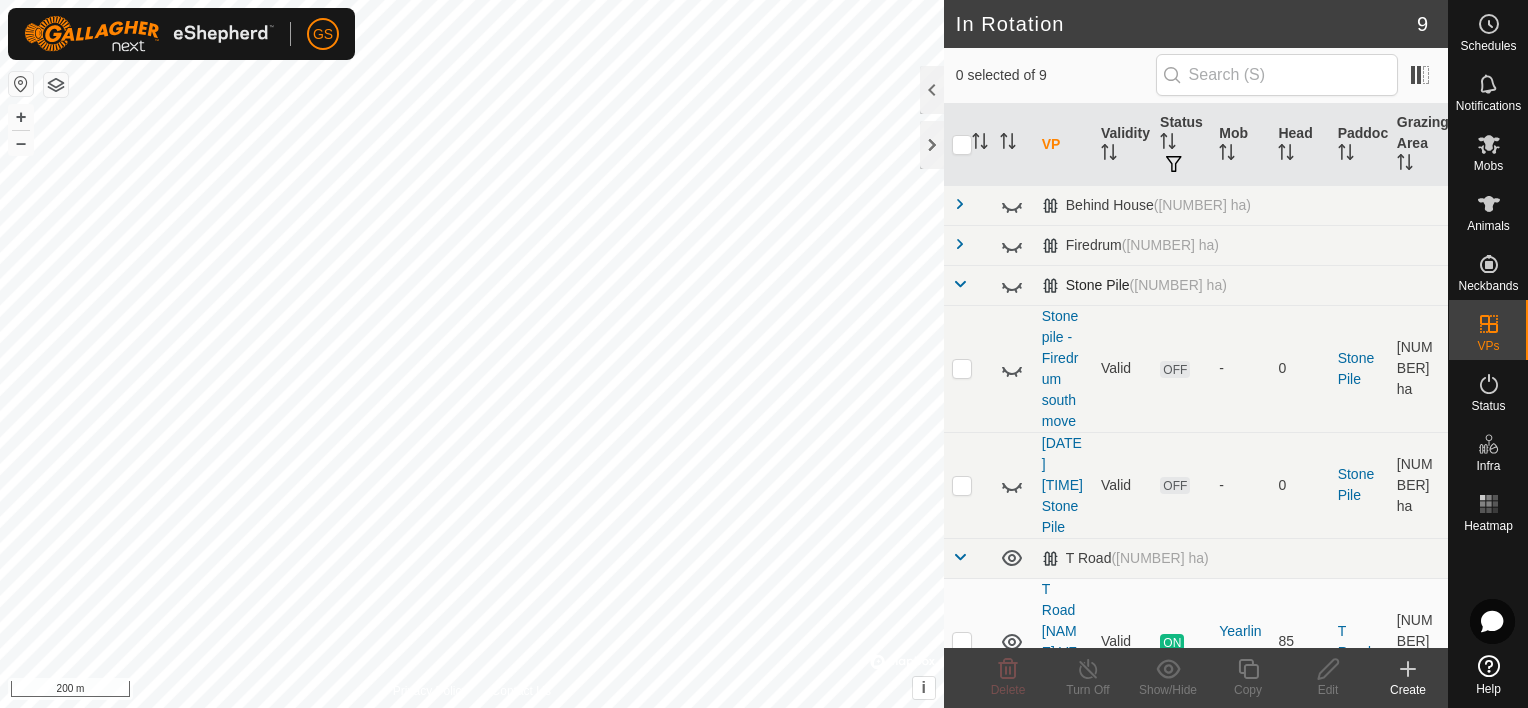 click at bounding box center (960, 284) 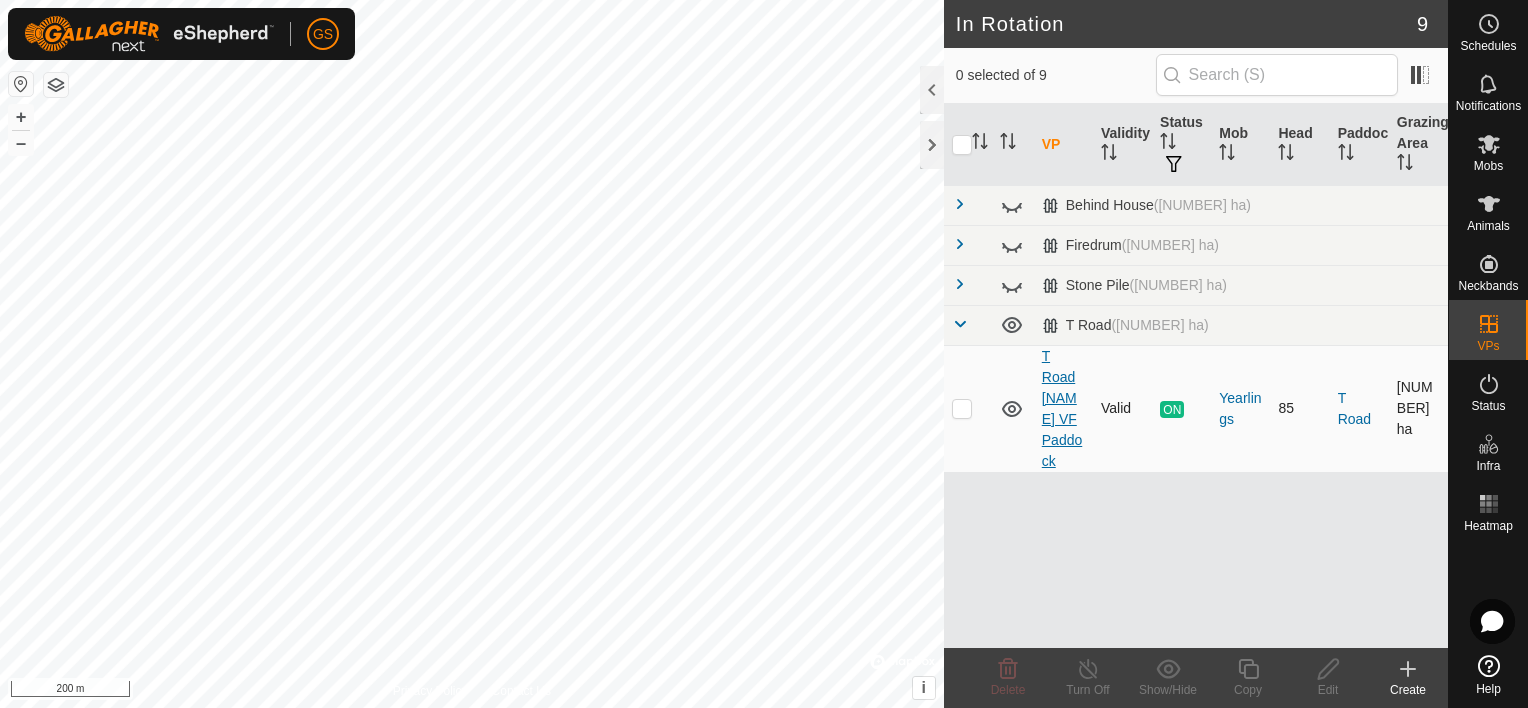 click on "T Road [NAME] VF Paddock" at bounding box center [1062, 408] 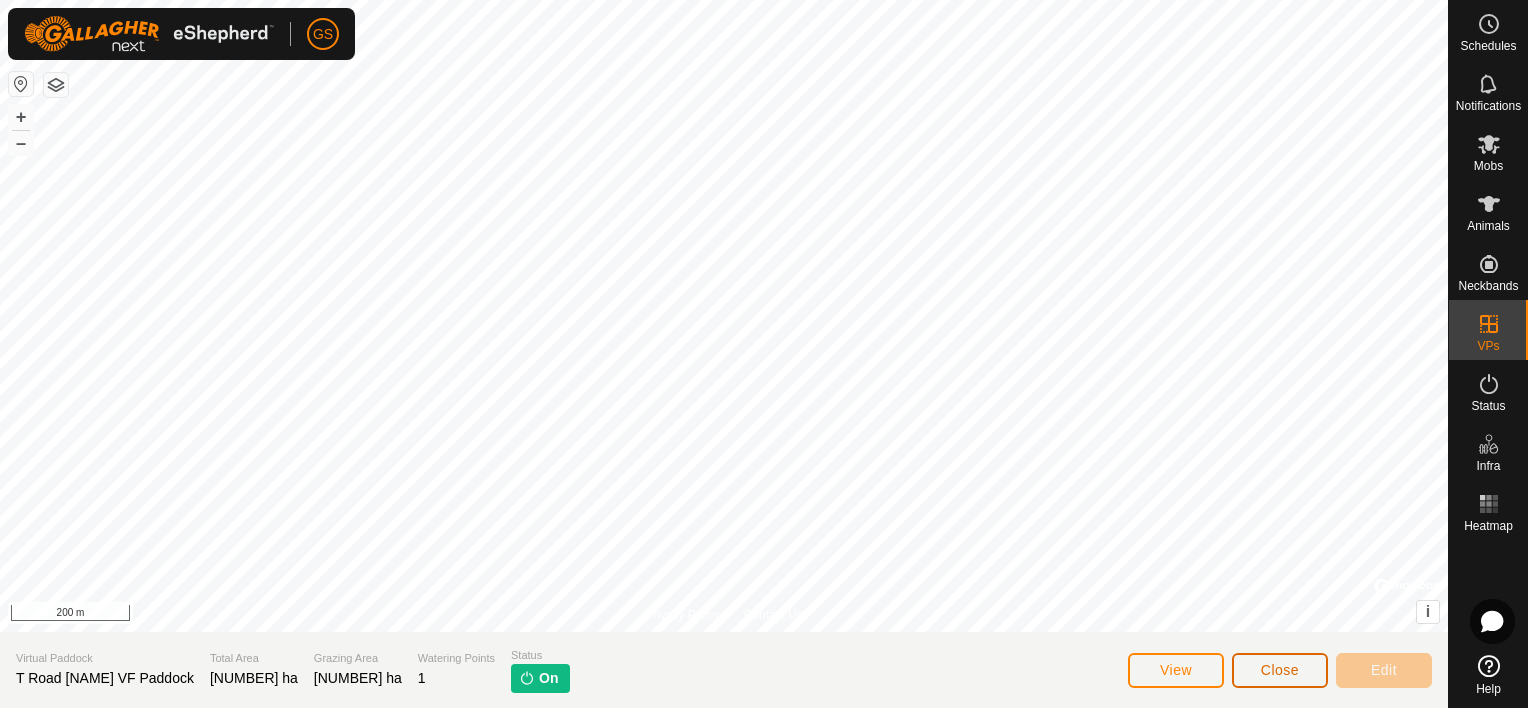 click on "Close" 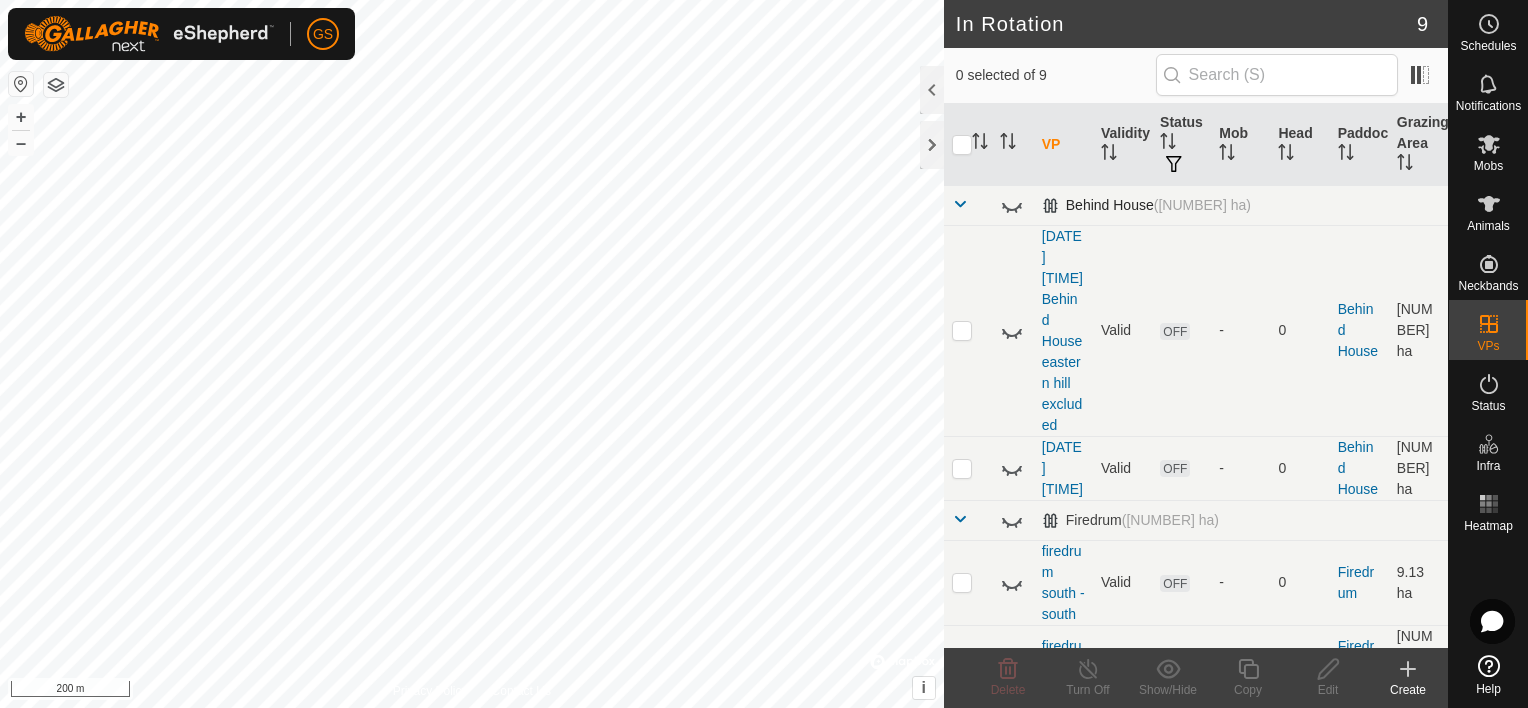 click at bounding box center (960, 204) 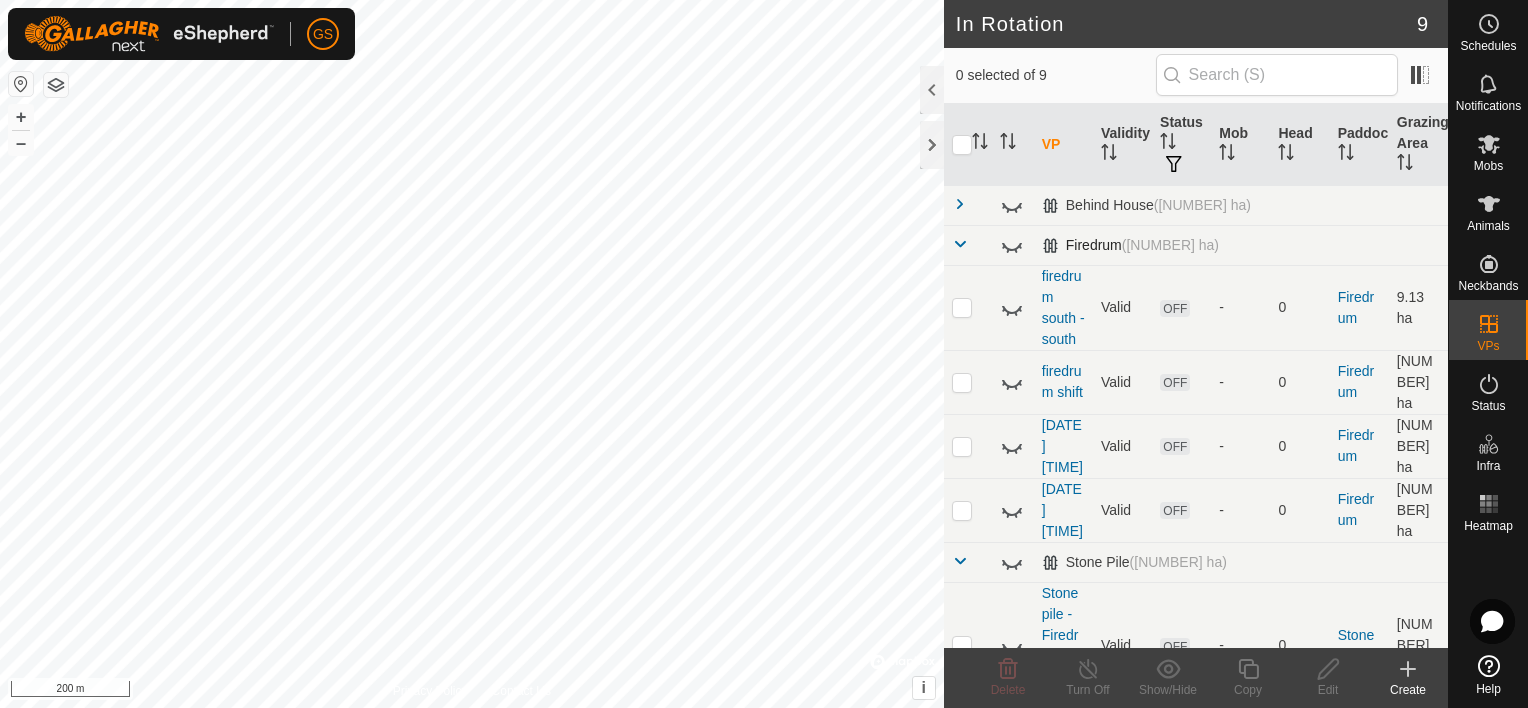 click at bounding box center [960, 244] 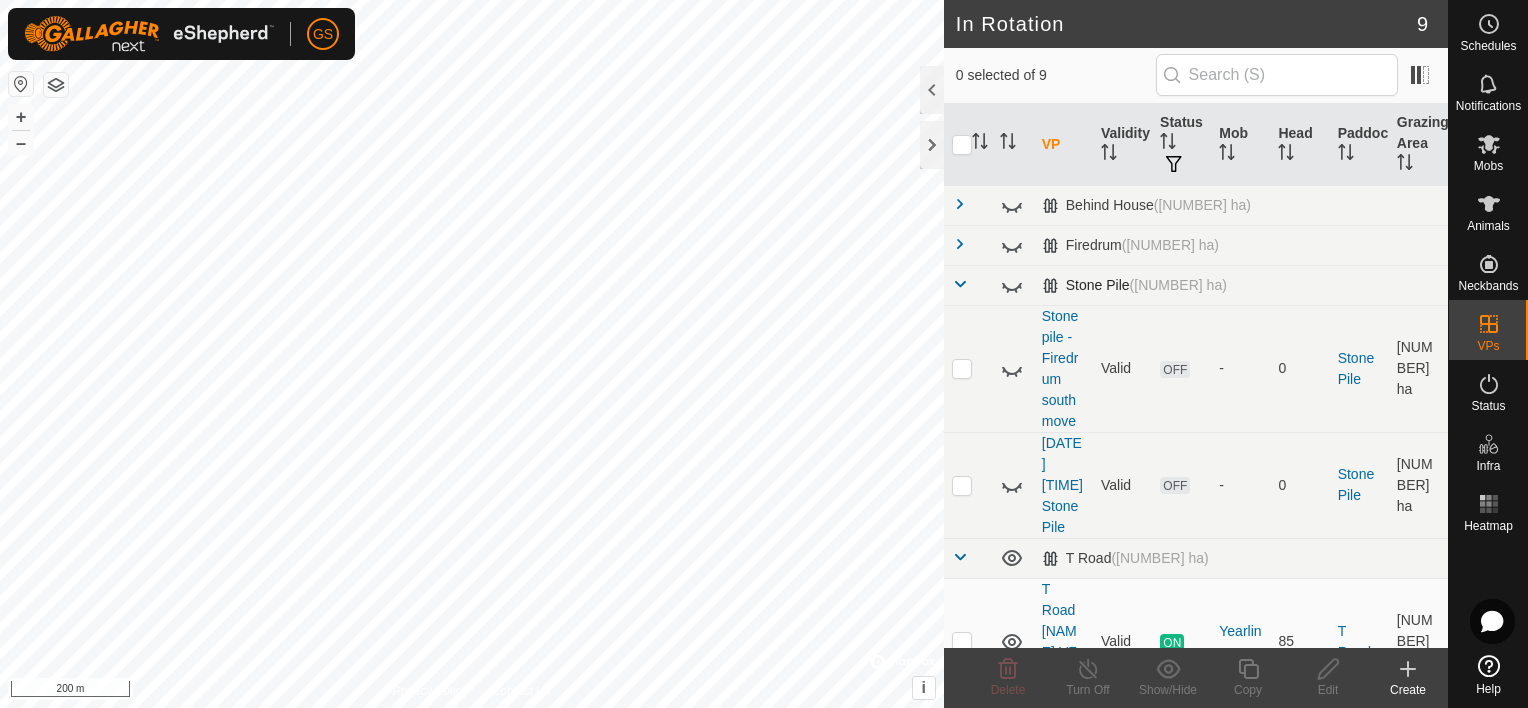click at bounding box center [960, 284] 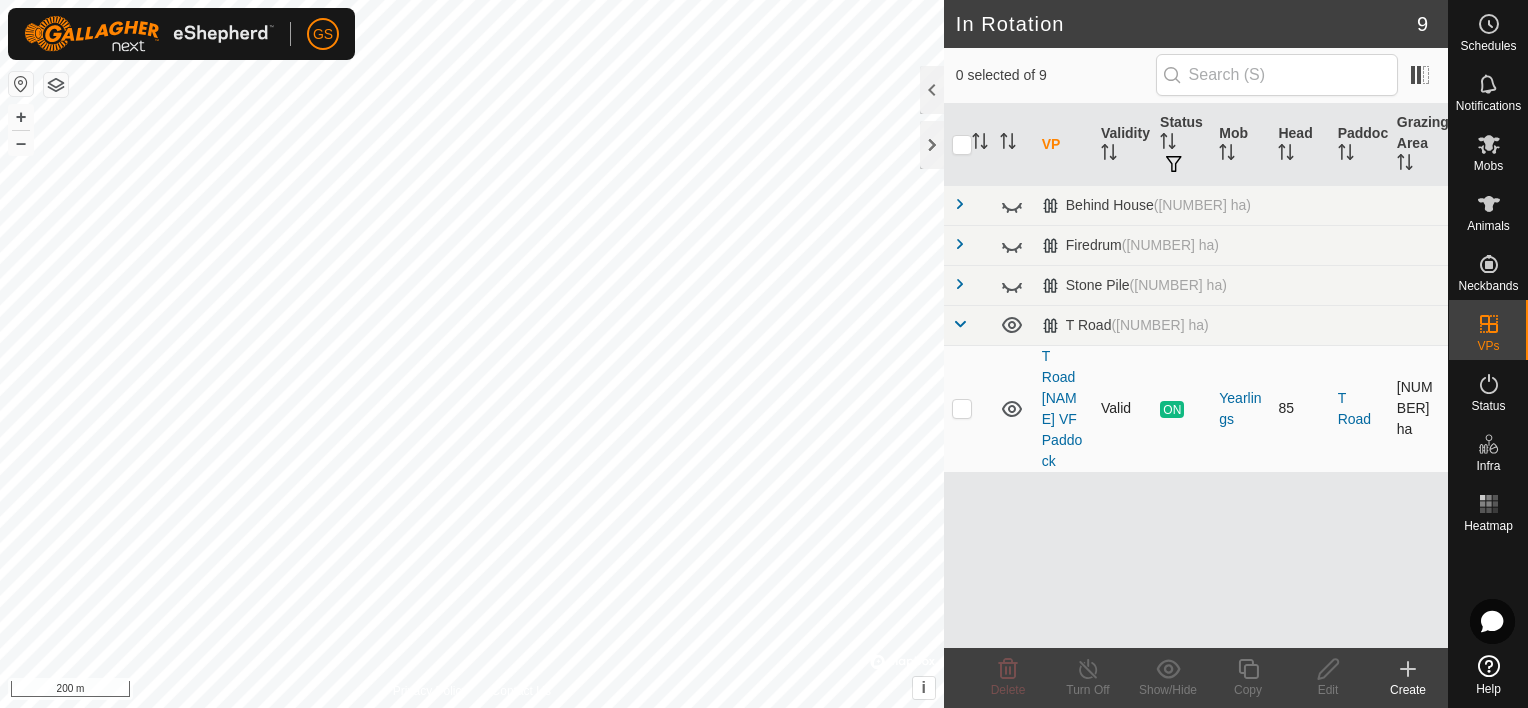 click at bounding box center (962, 408) 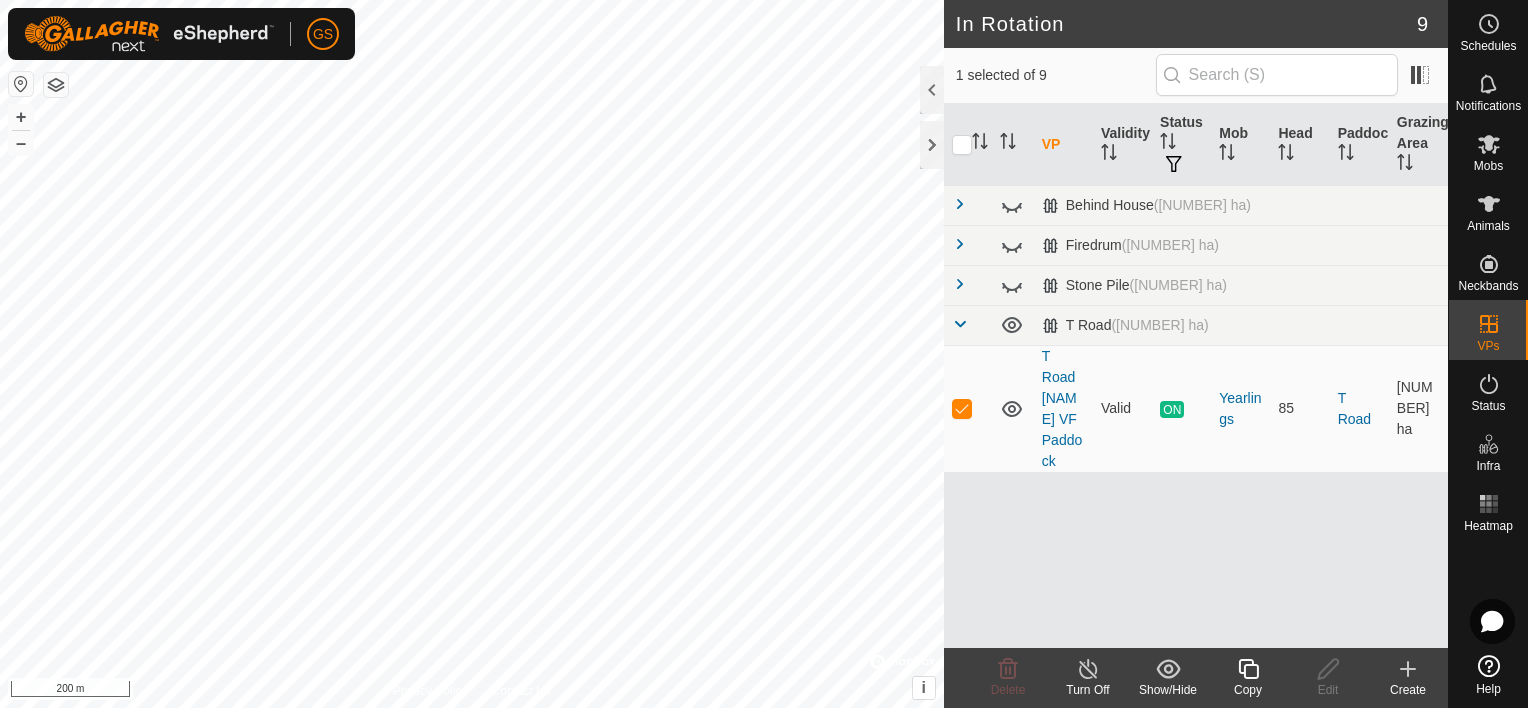 click 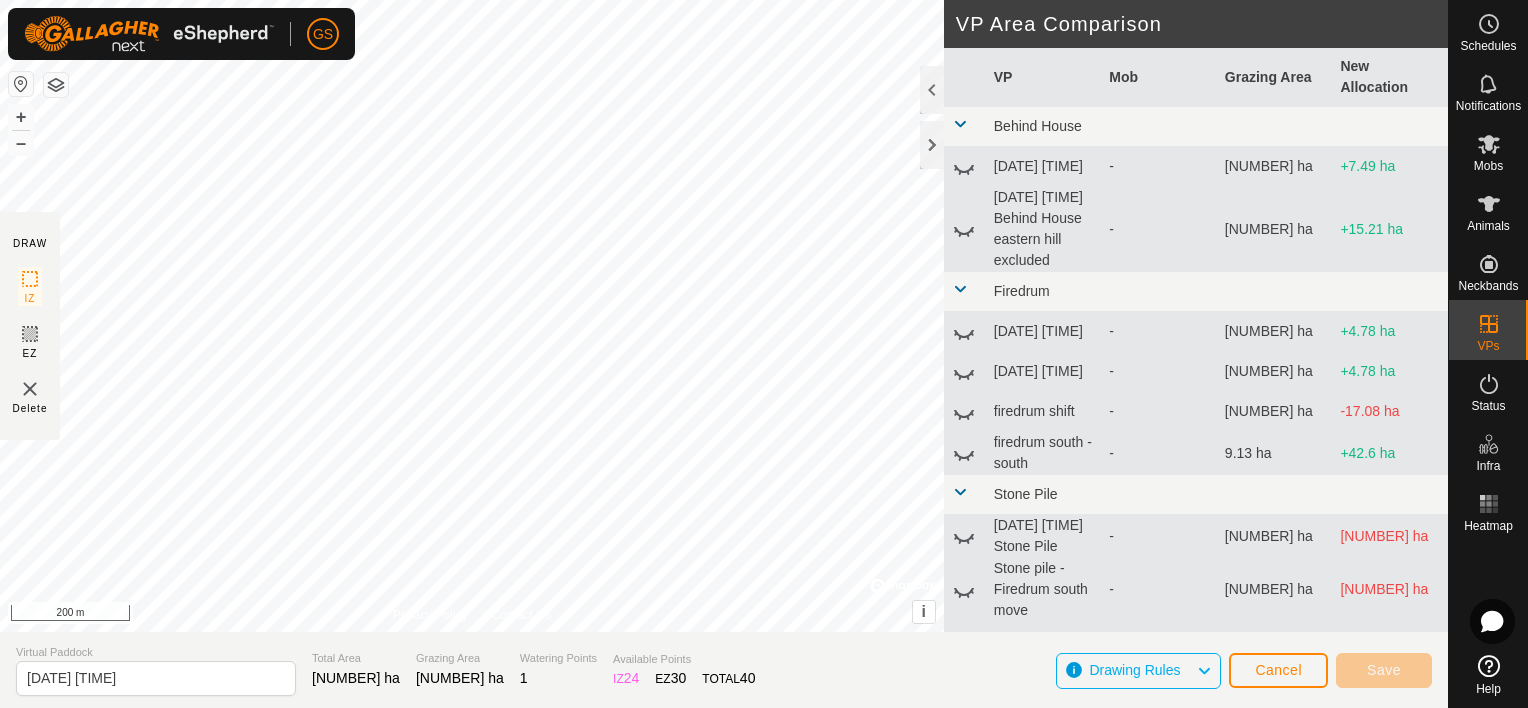 click at bounding box center (960, 289) 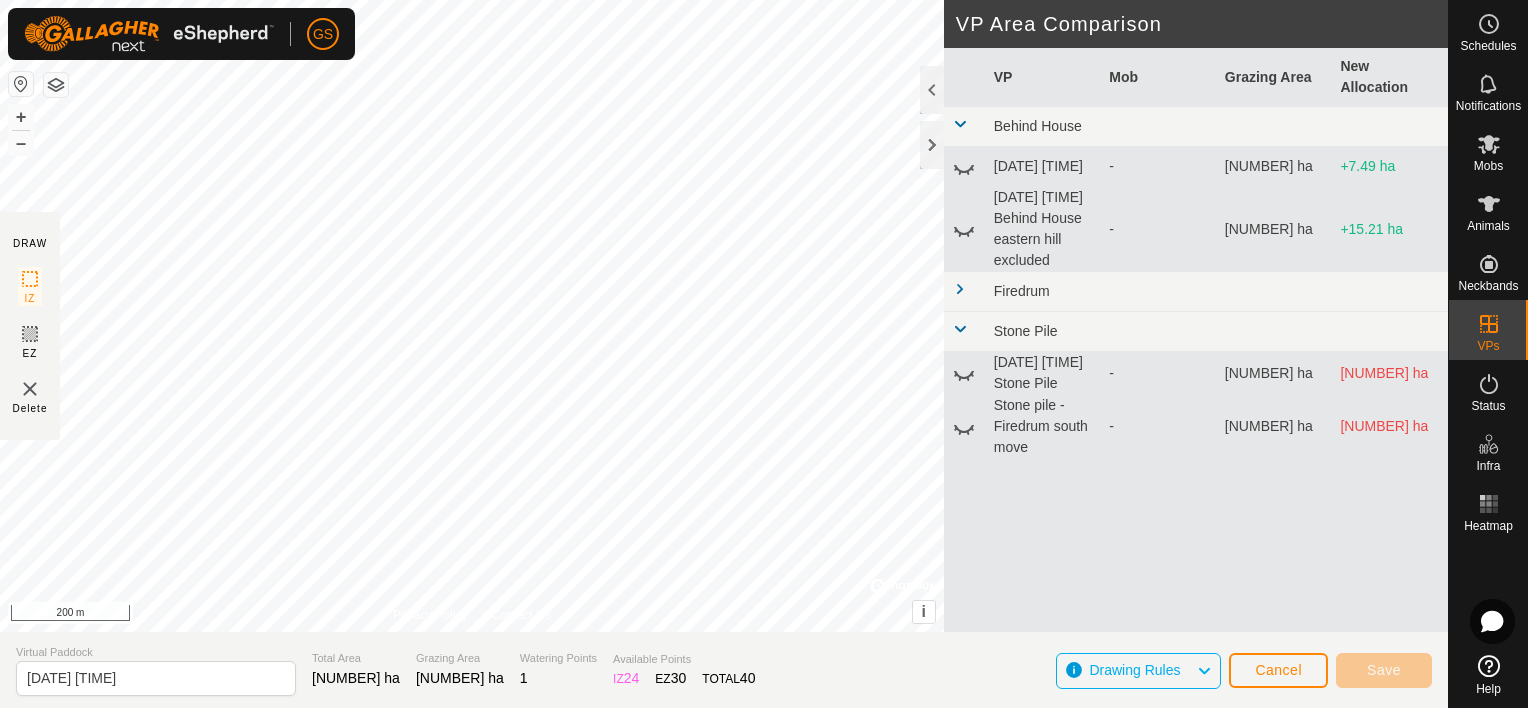 click at bounding box center [960, 124] 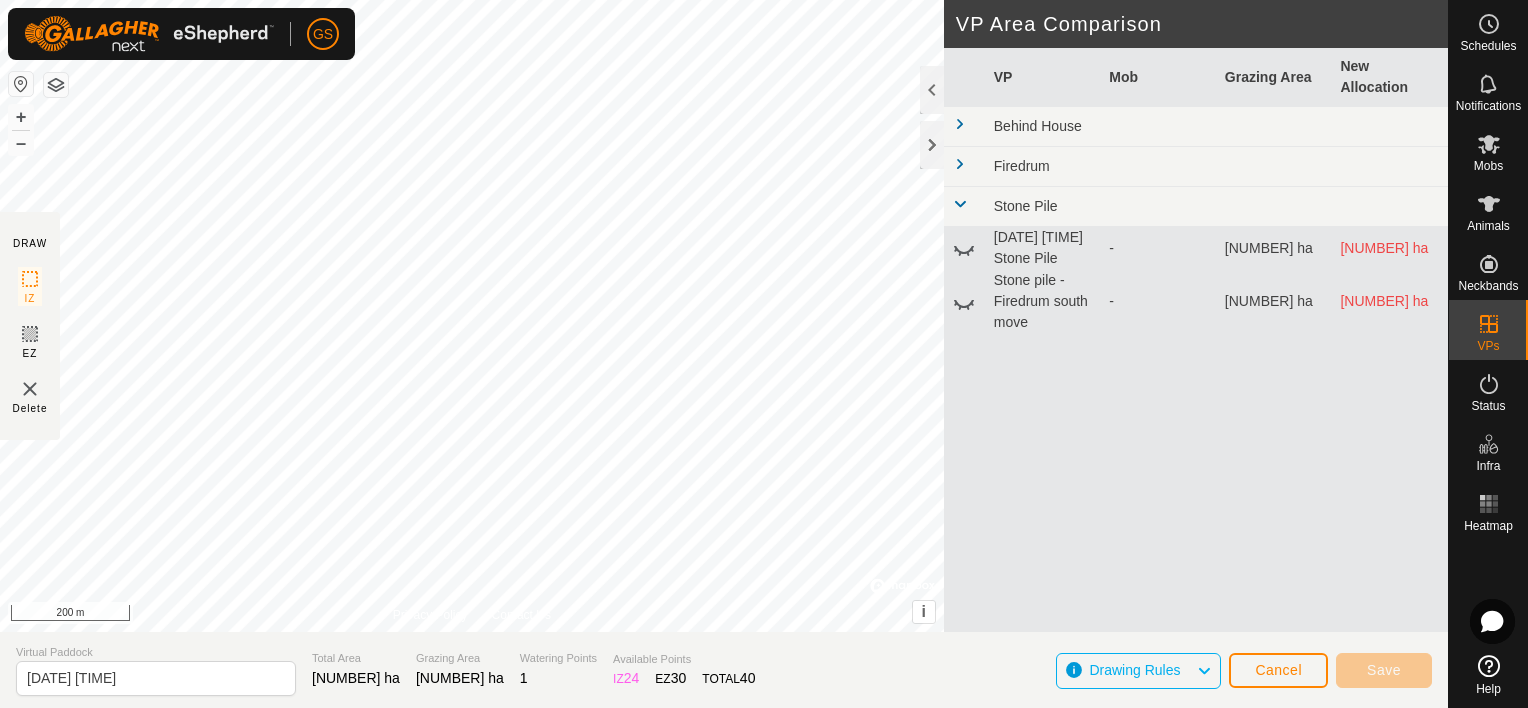 click on "Stone pile - Firedrum south move" at bounding box center [1044, 302] 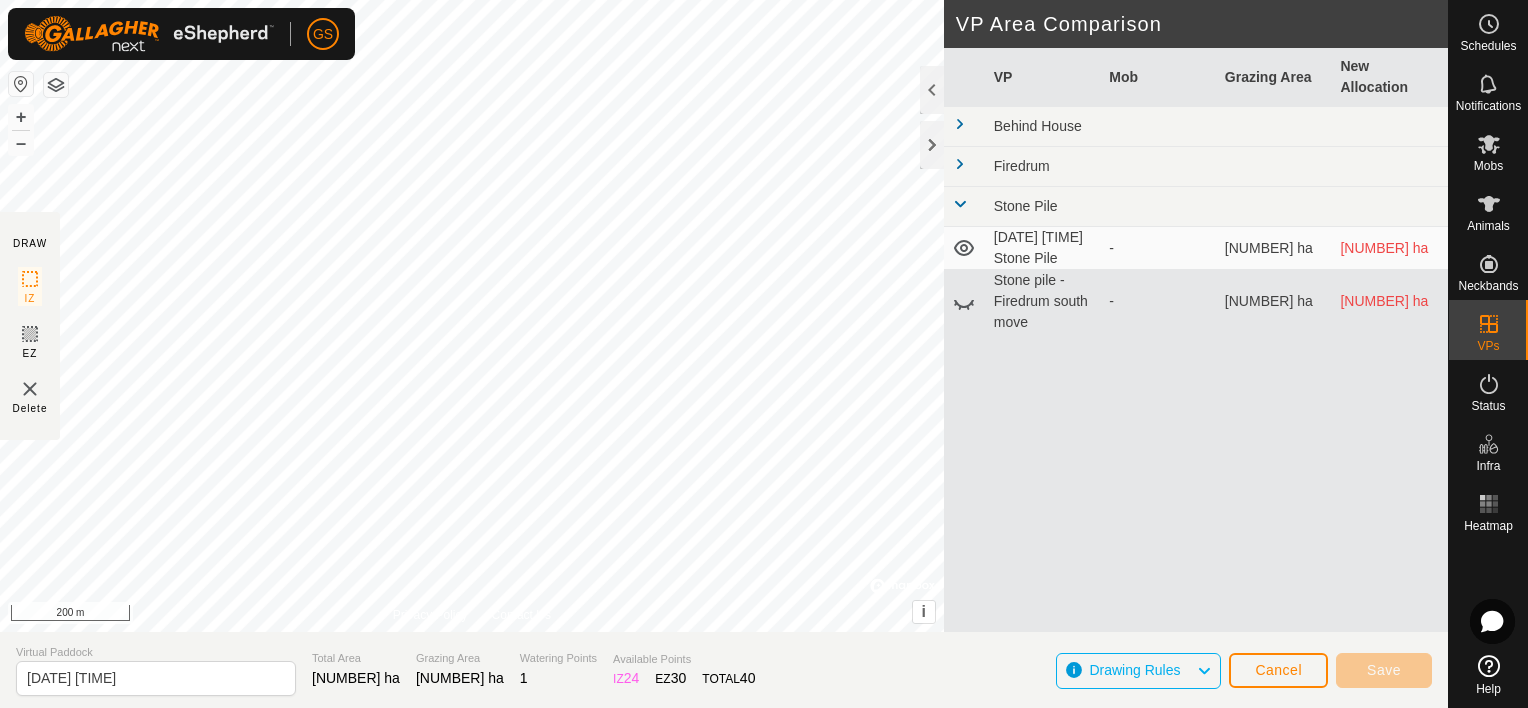 click 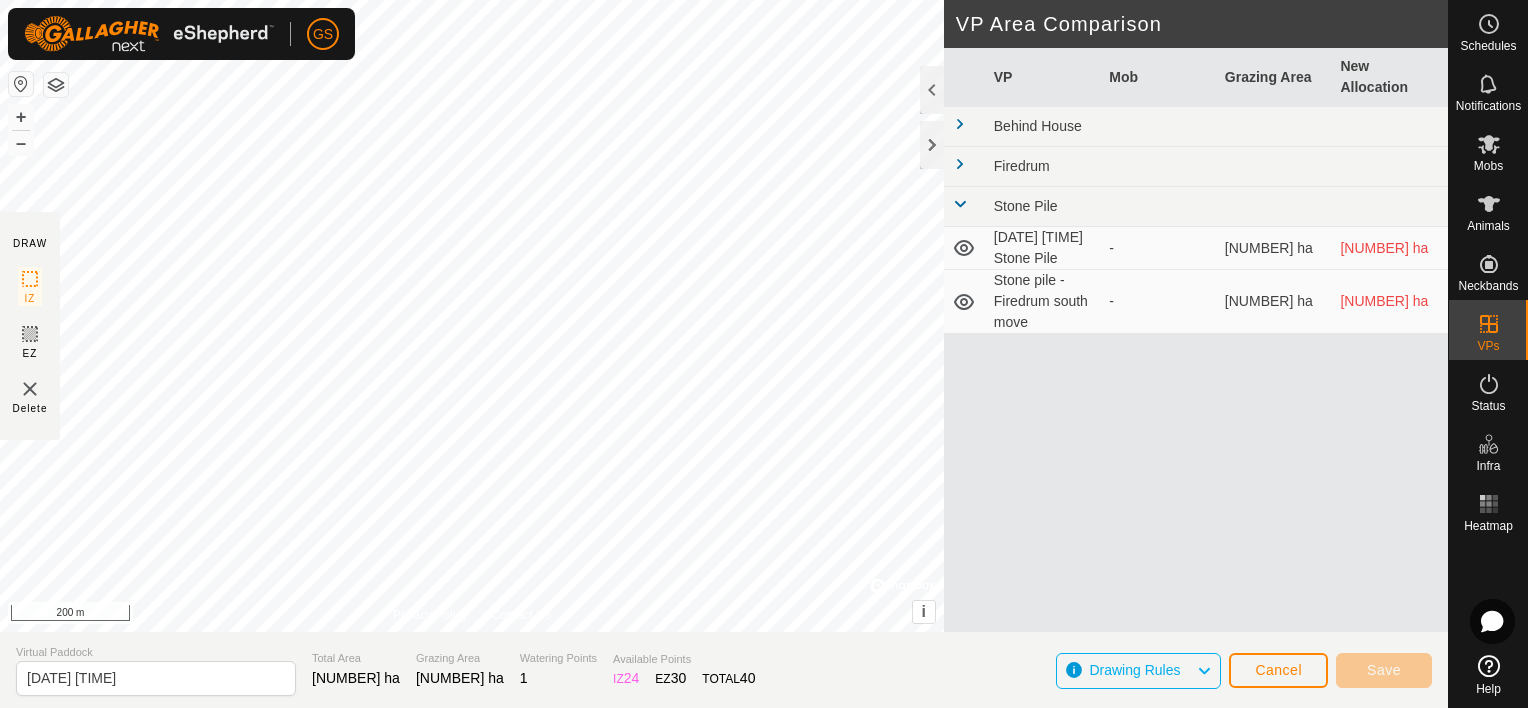click on "Stone pile - Firedrum south move" at bounding box center (1044, 302) 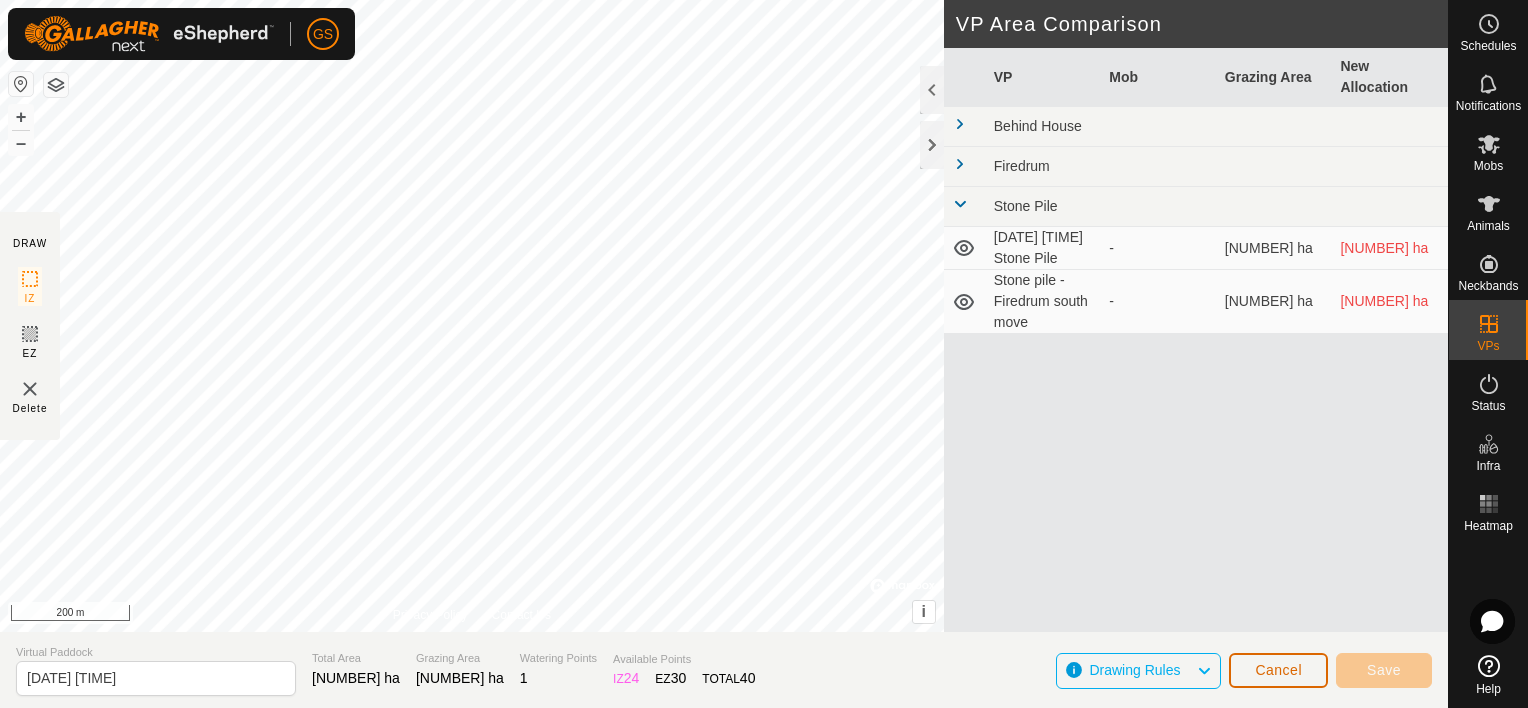 click on "Cancel" 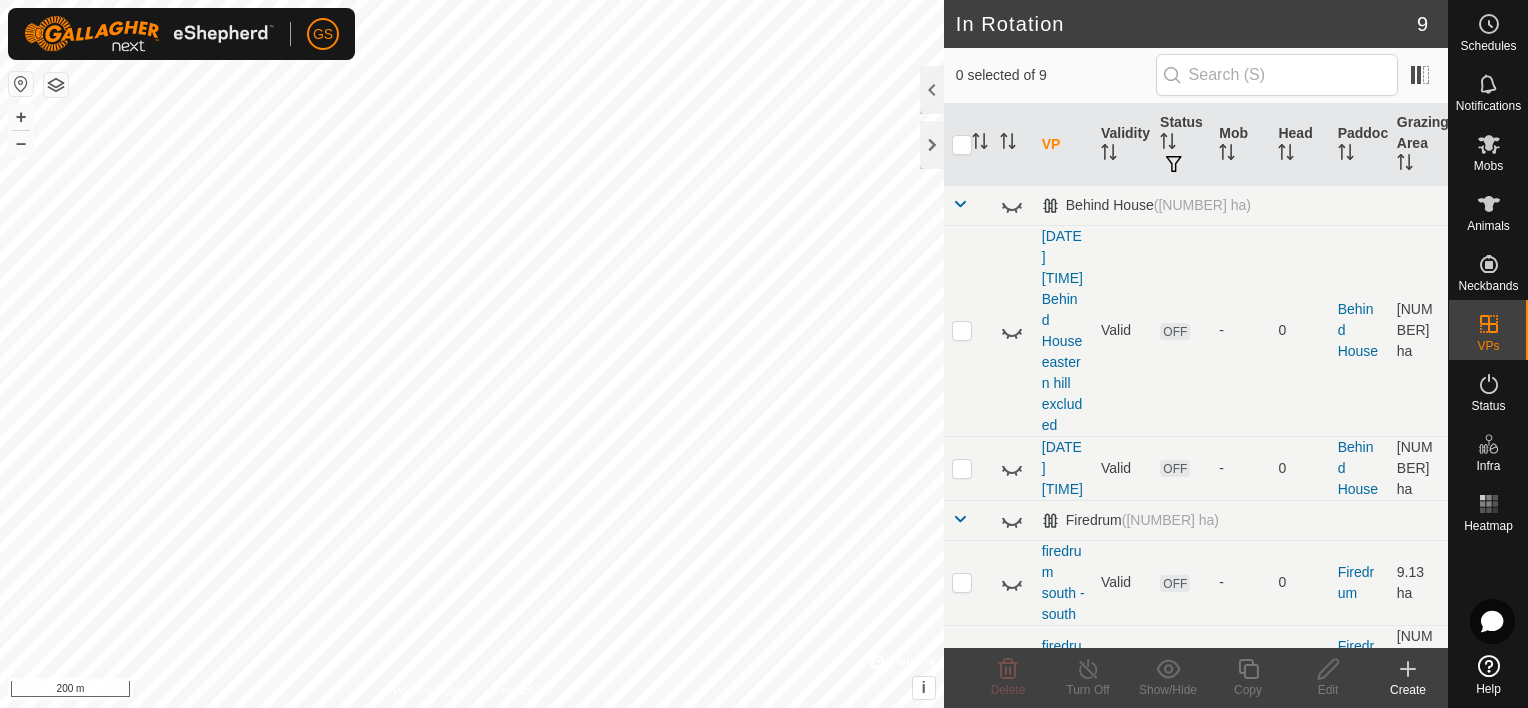 checkbox on "true" 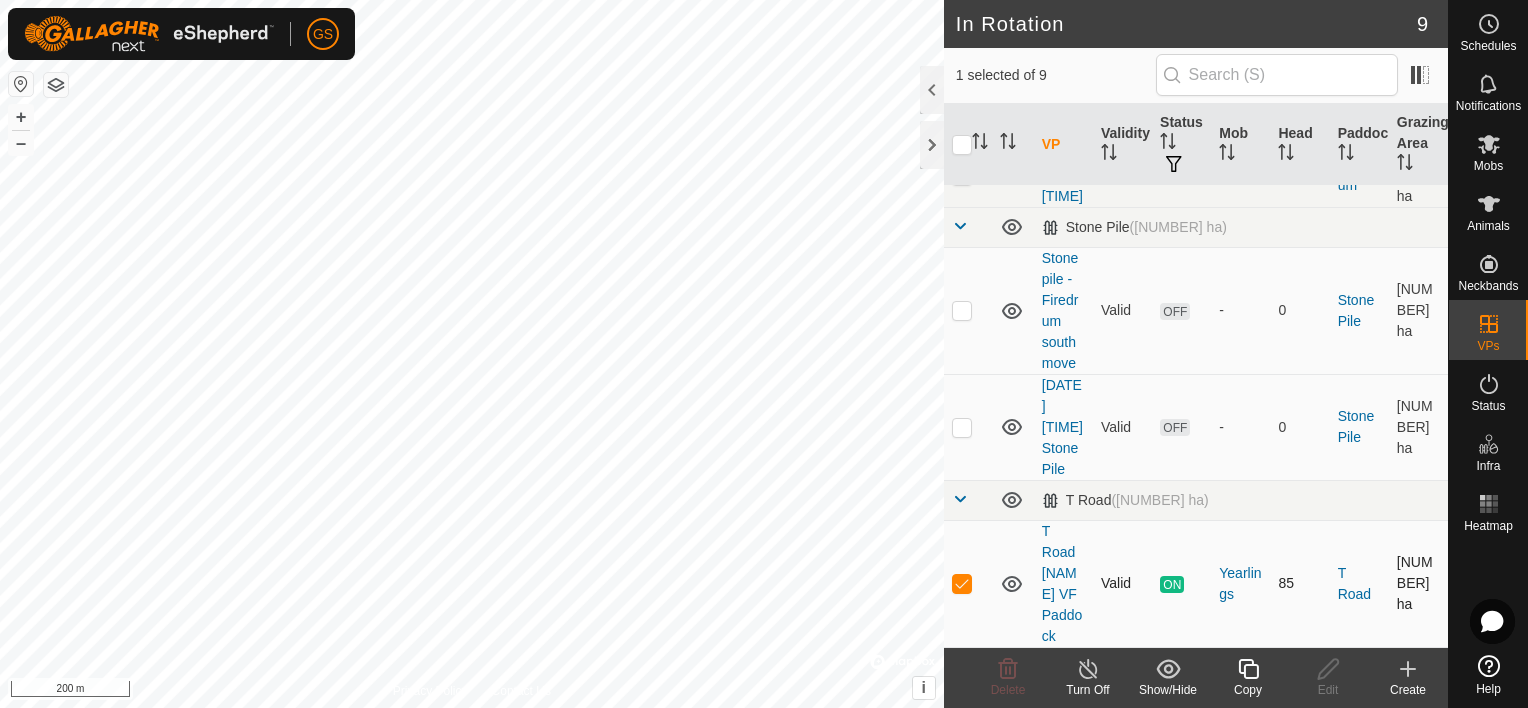 scroll, scrollTop: 732, scrollLeft: 0, axis: vertical 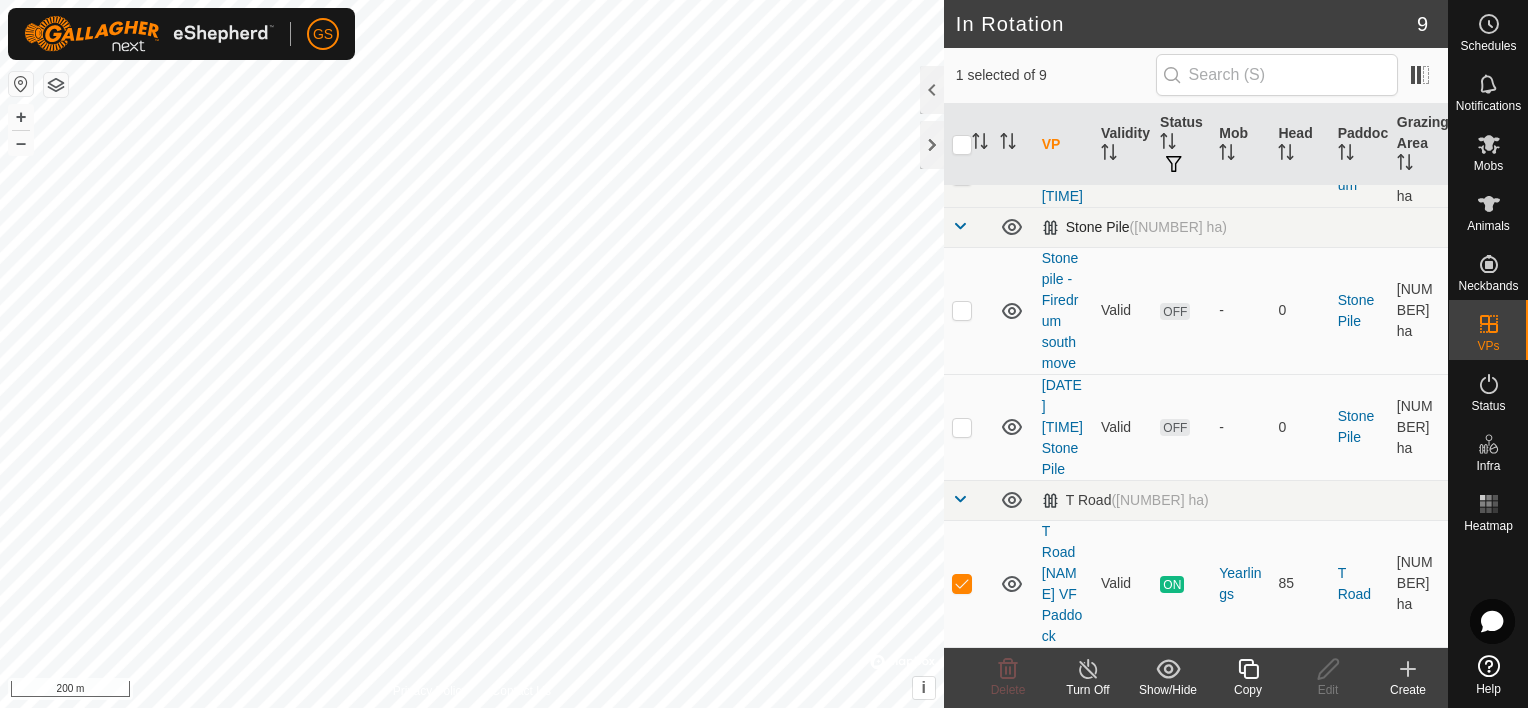 click at bounding box center [960, 226] 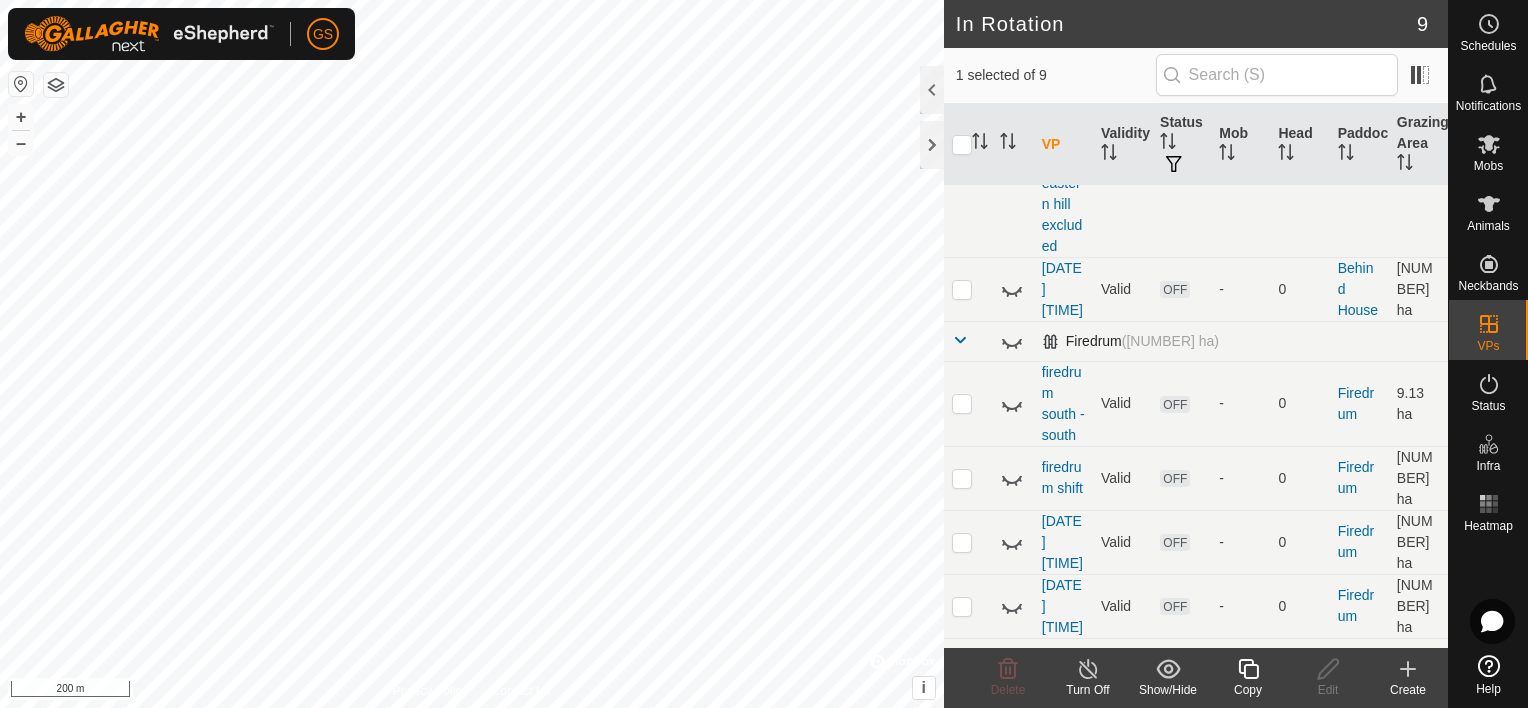 click at bounding box center [960, 340] 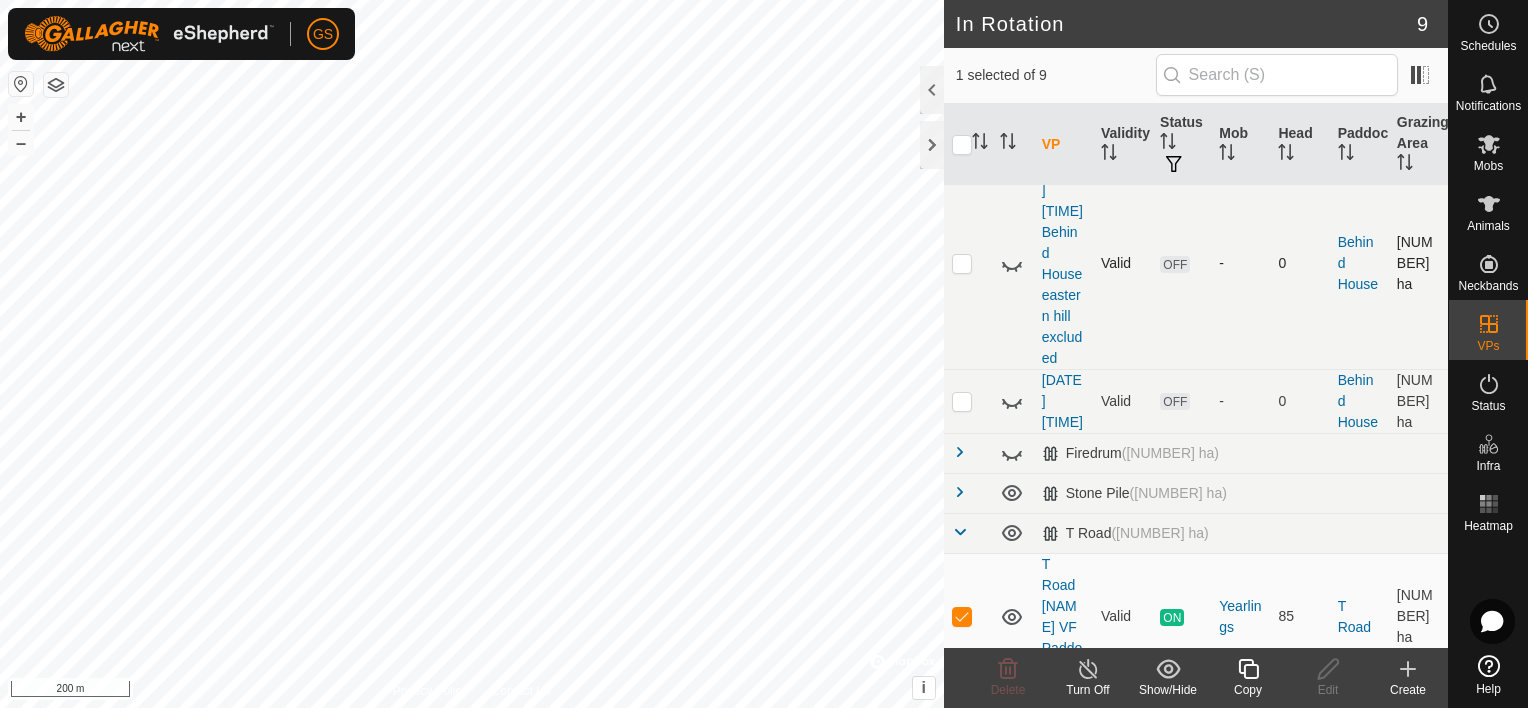 scroll, scrollTop: 0, scrollLeft: 0, axis: both 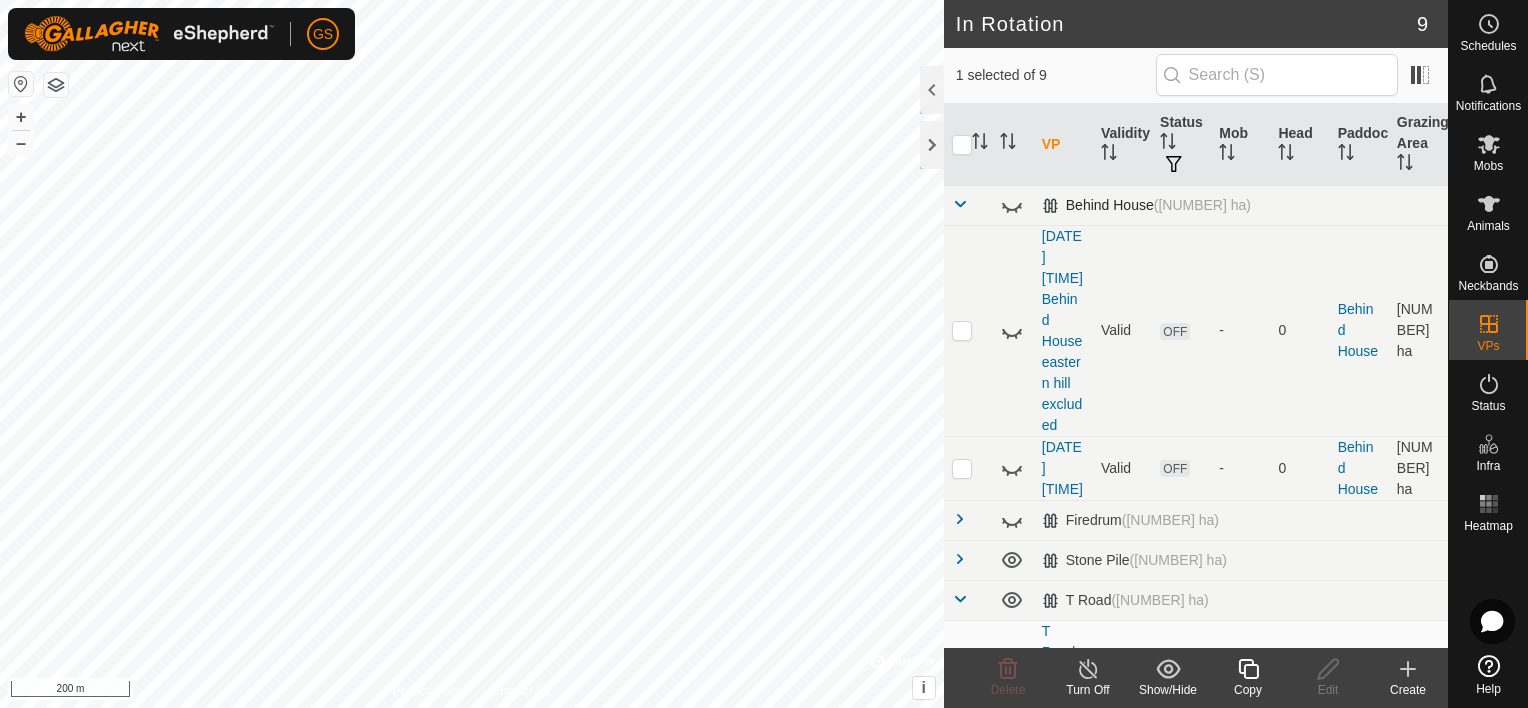 click at bounding box center [968, 205] 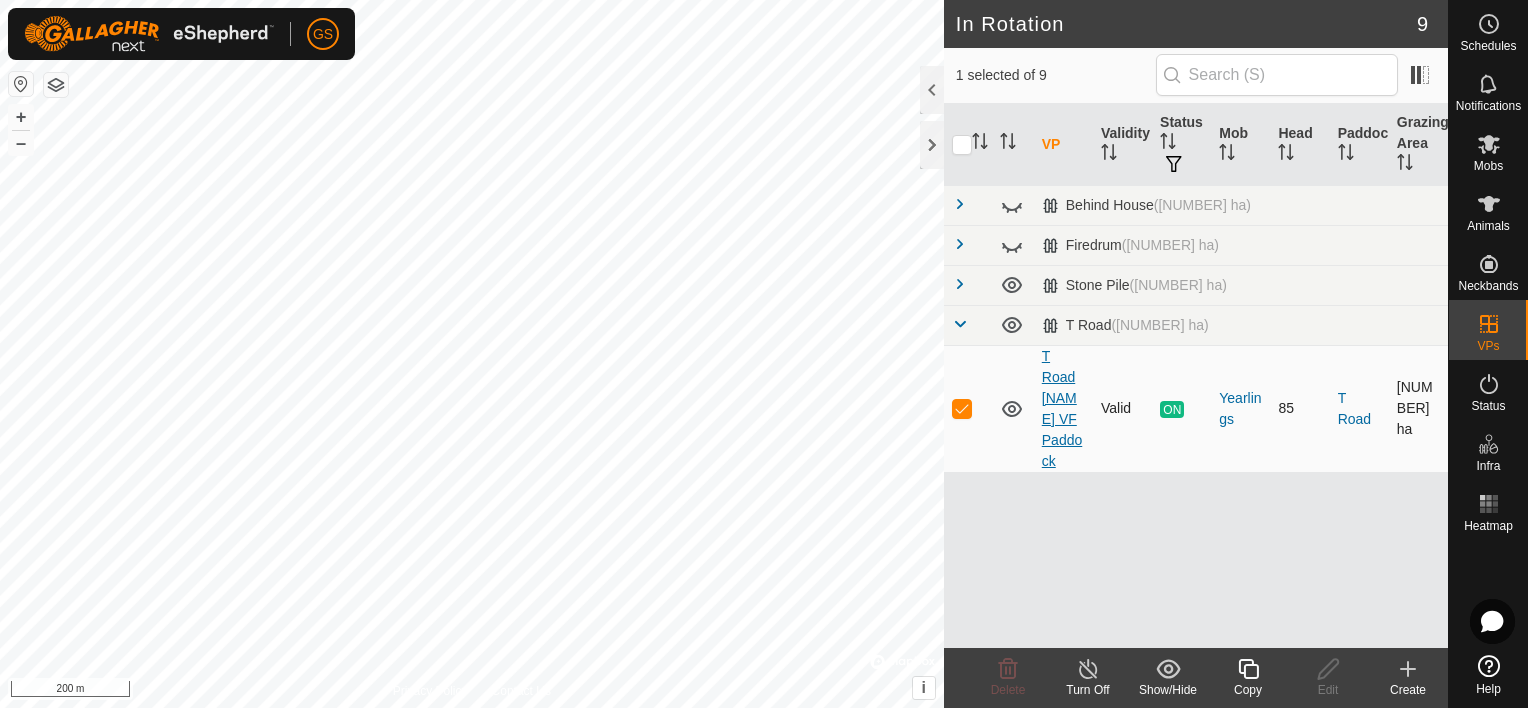 click on "T Road [NAME] VF Paddock" at bounding box center (1062, 408) 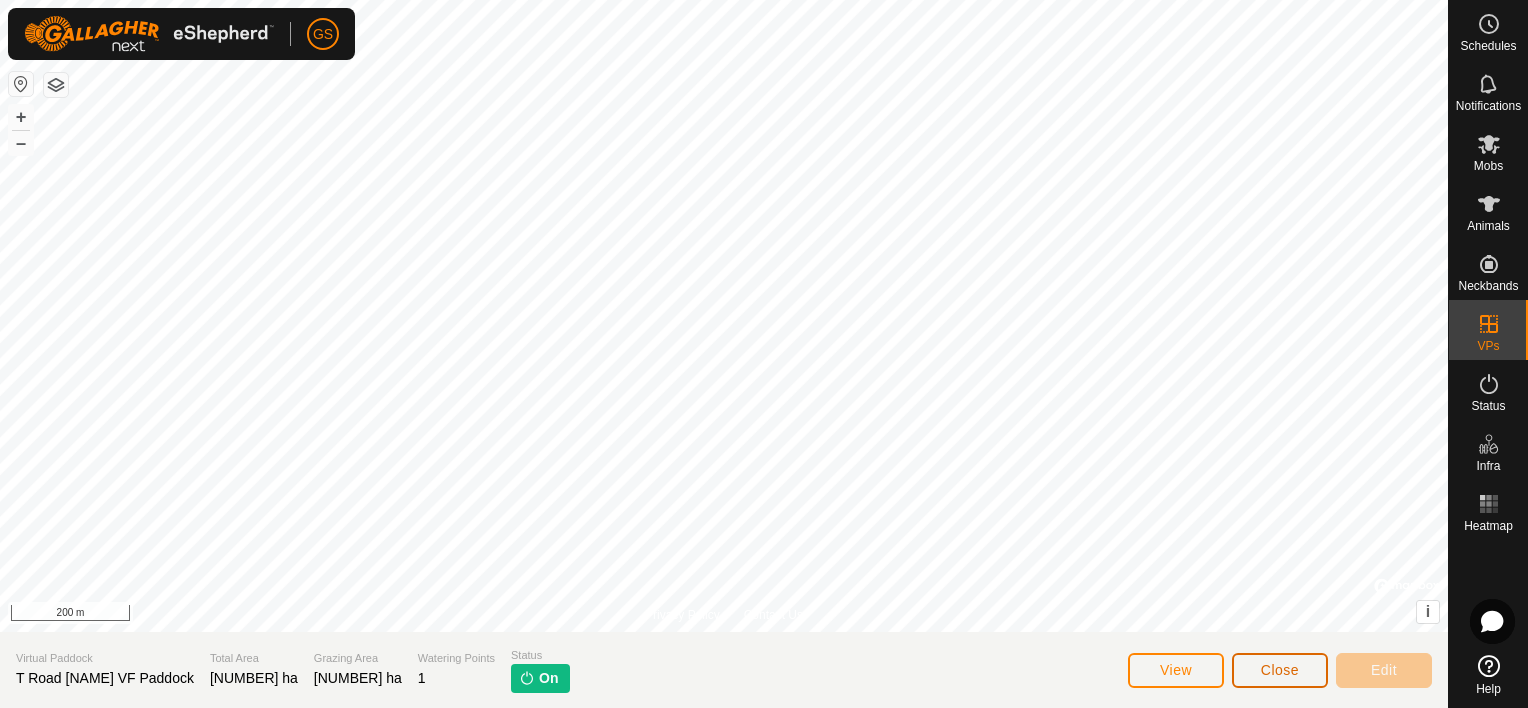 click on "Close" 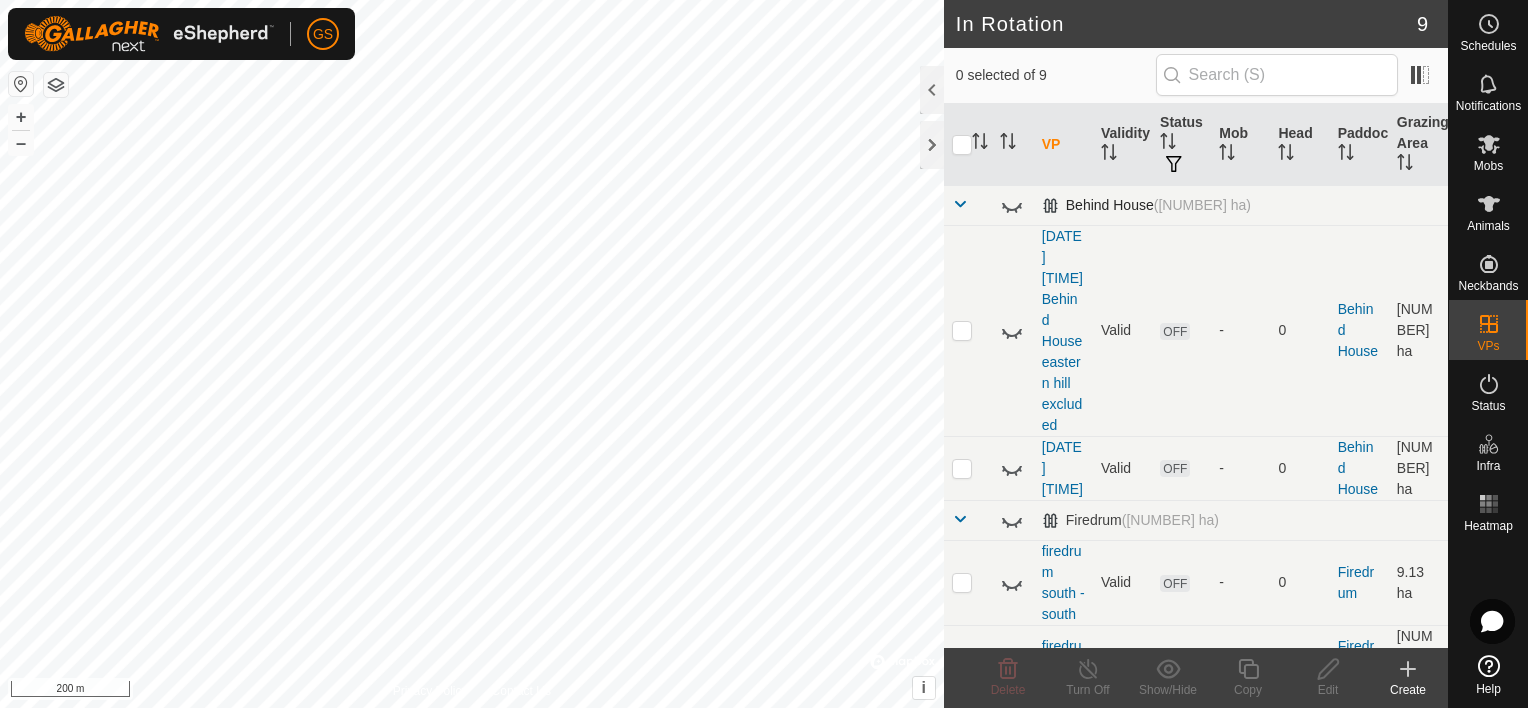 click at bounding box center (960, 204) 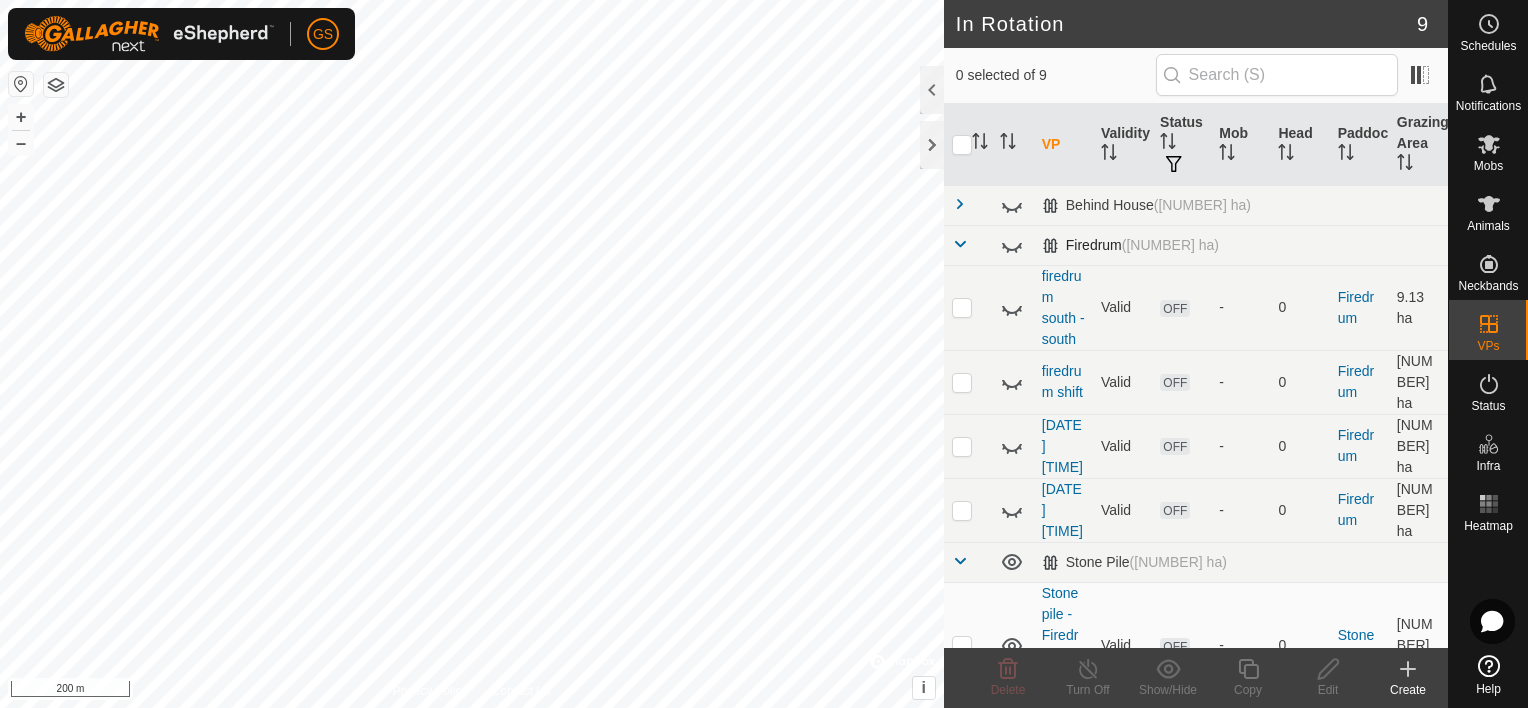 click at bounding box center [968, 245] 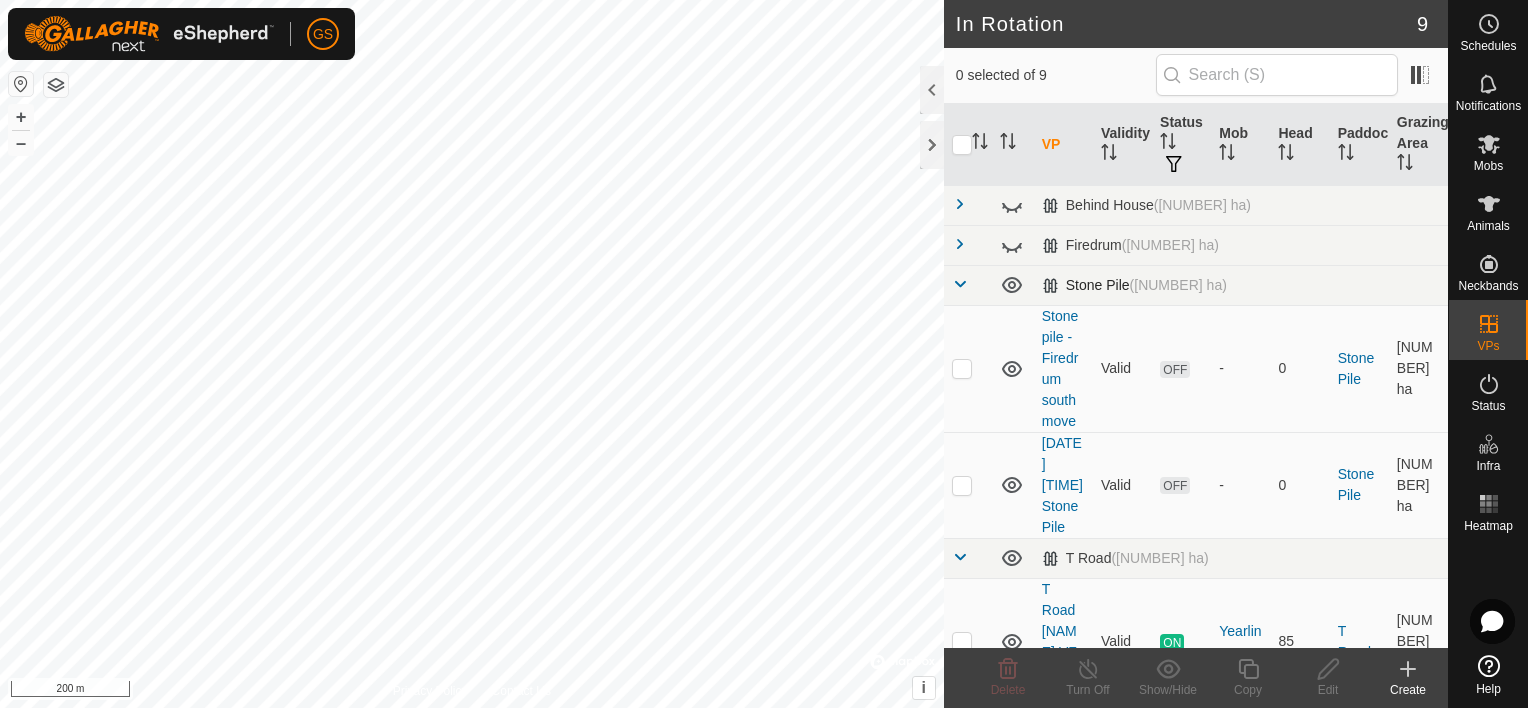 click at bounding box center (960, 284) 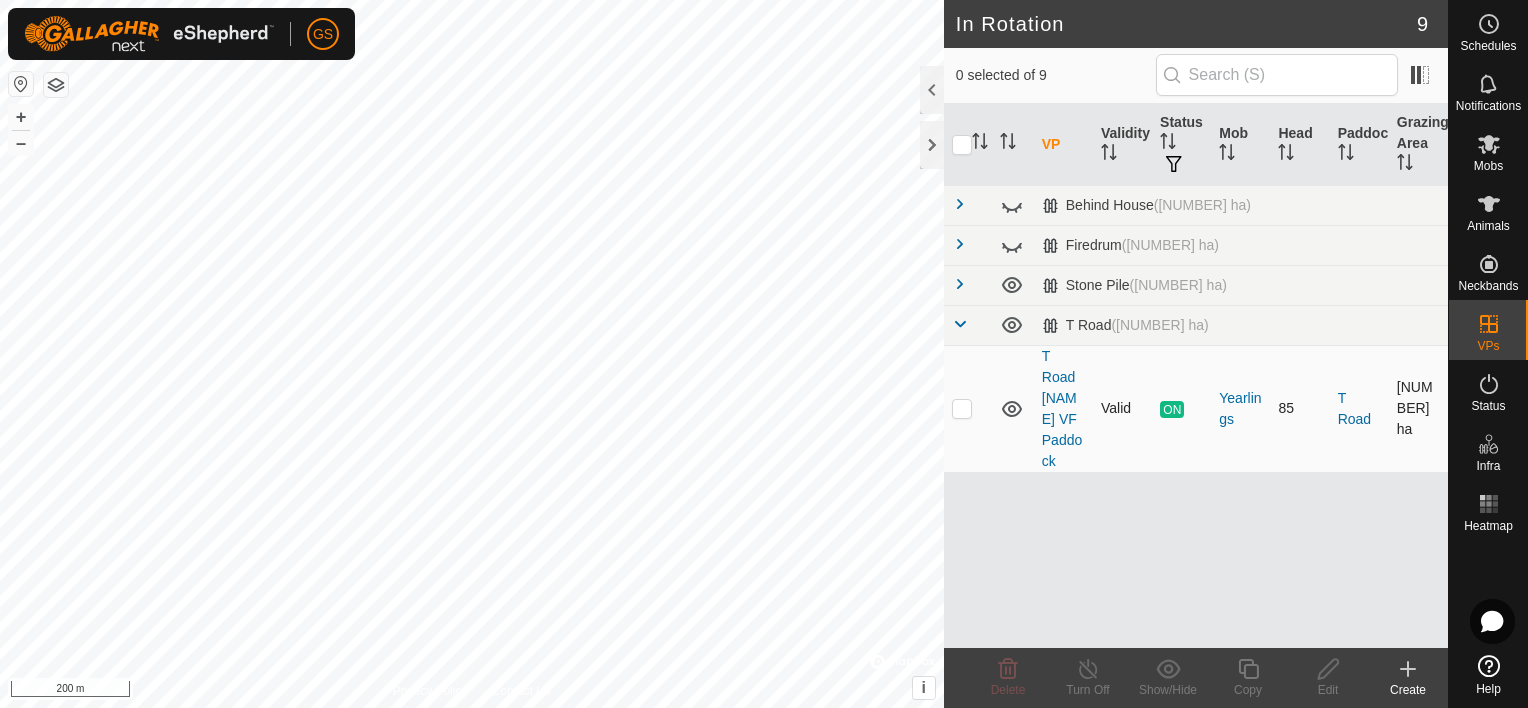 click at bounding box center (962, 408) 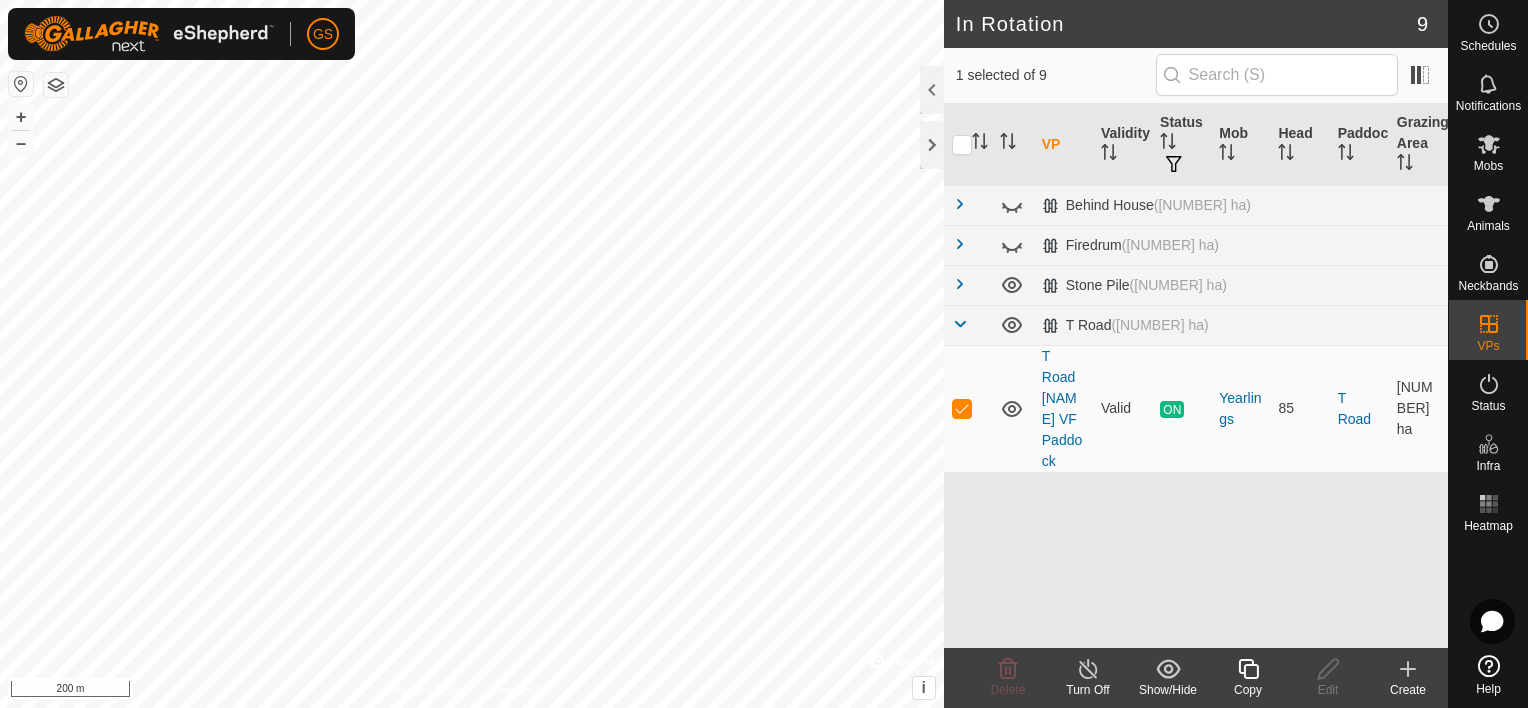 click on "Copy" 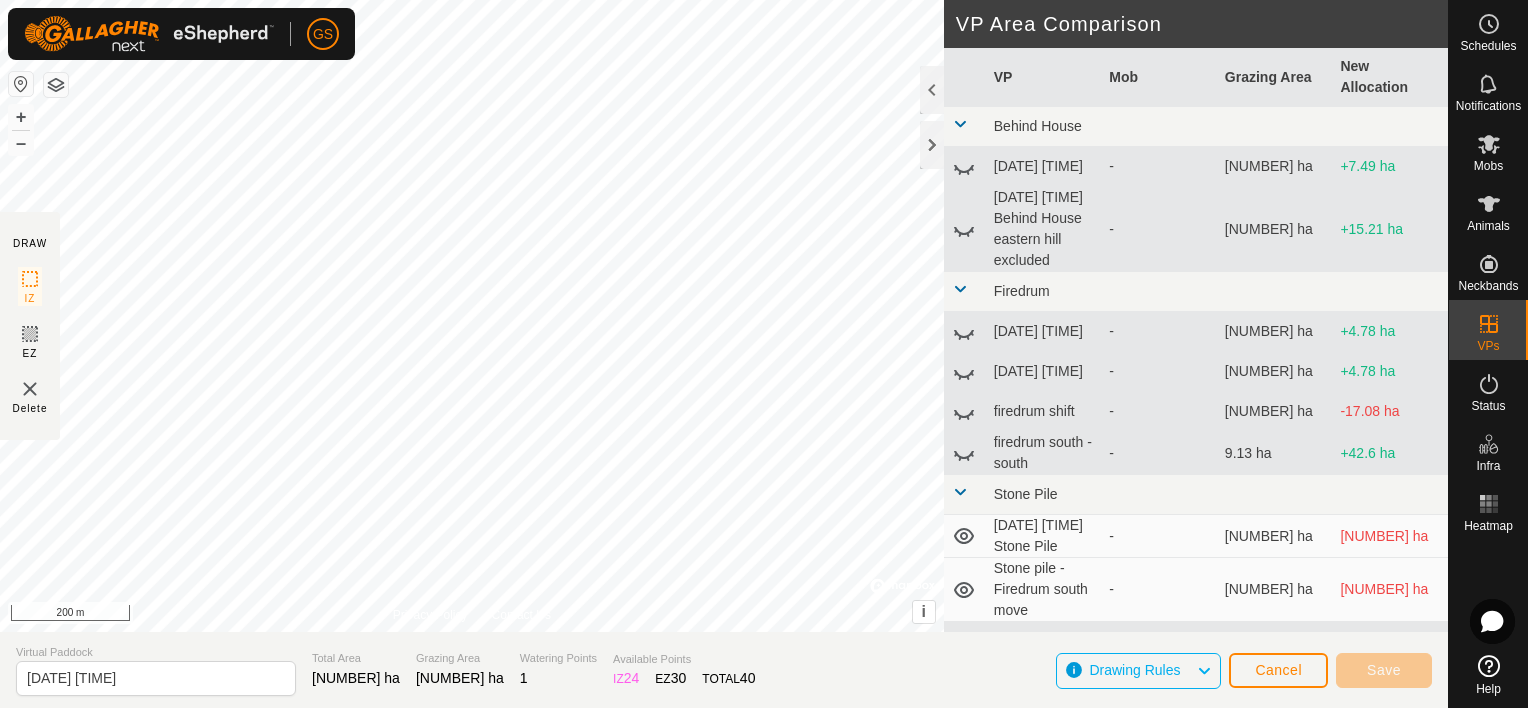 click at bounding box center [960, 289] 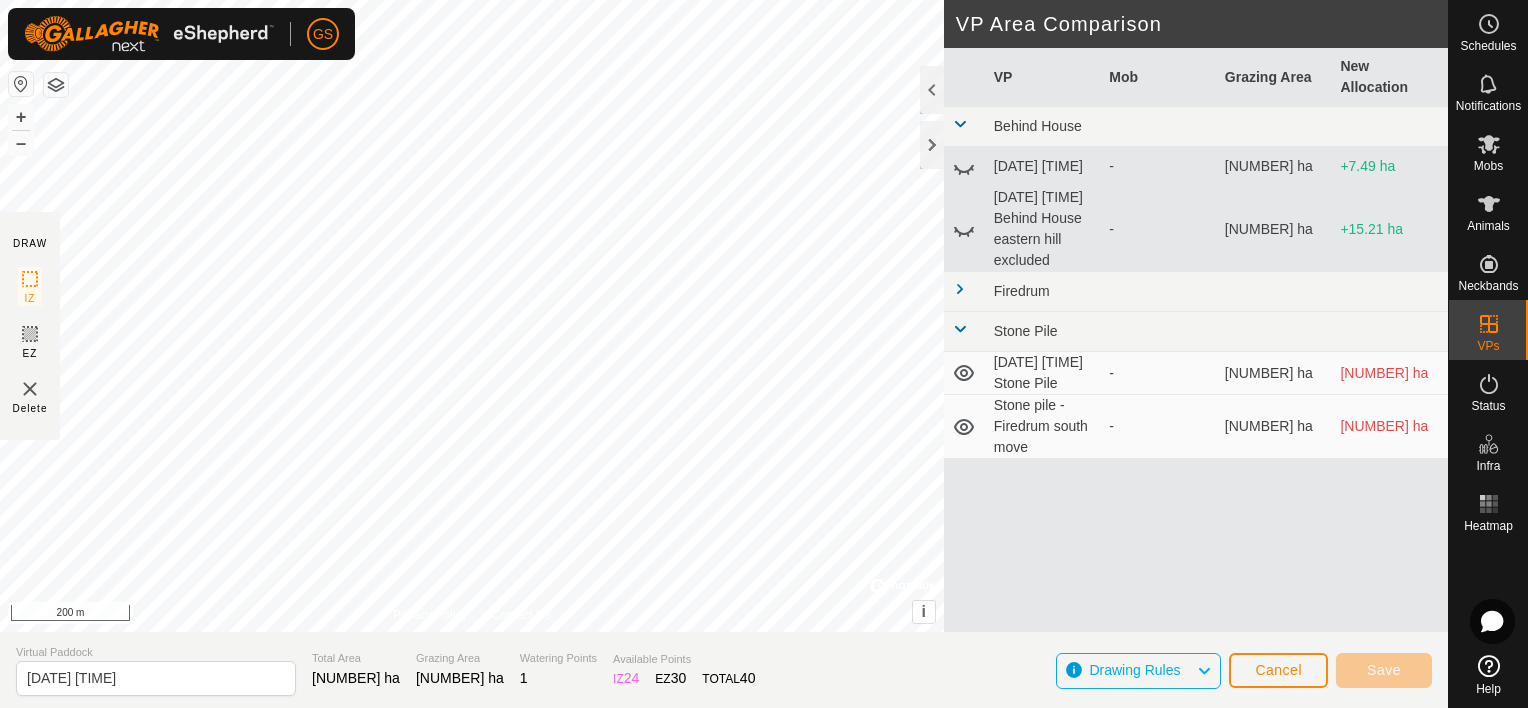 click at bounding box center [960, 124] 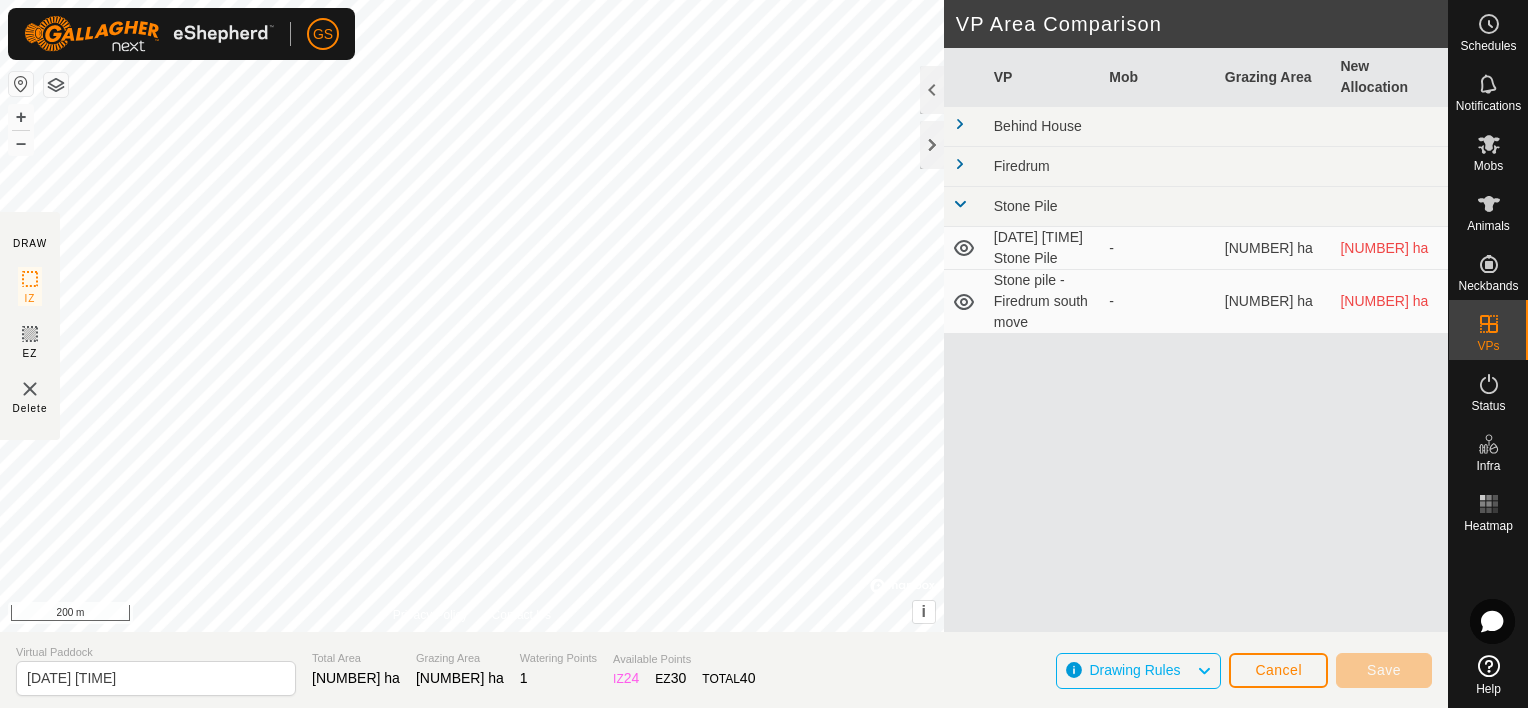 click on "[DATE] [TIME] Stone Pile" at bounding box center (1044, 248) 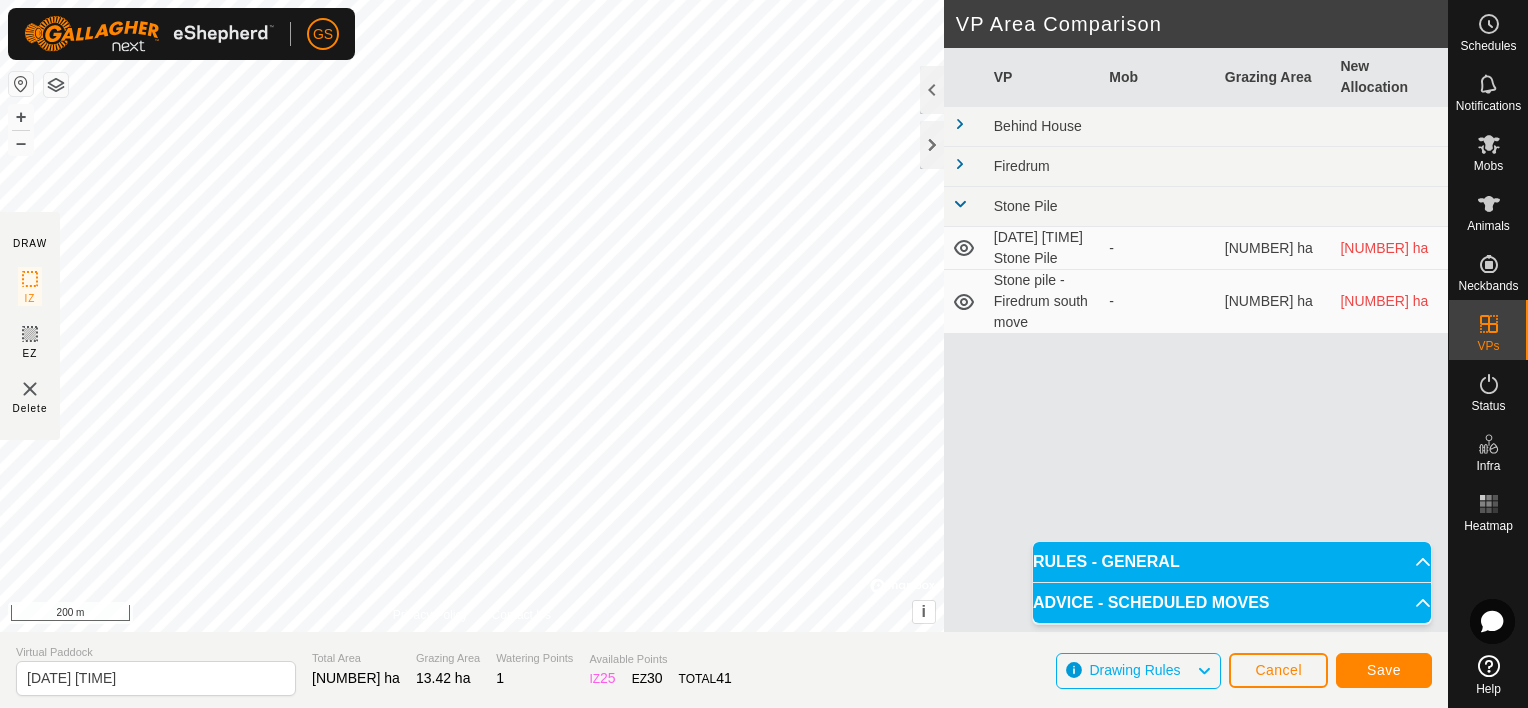 click 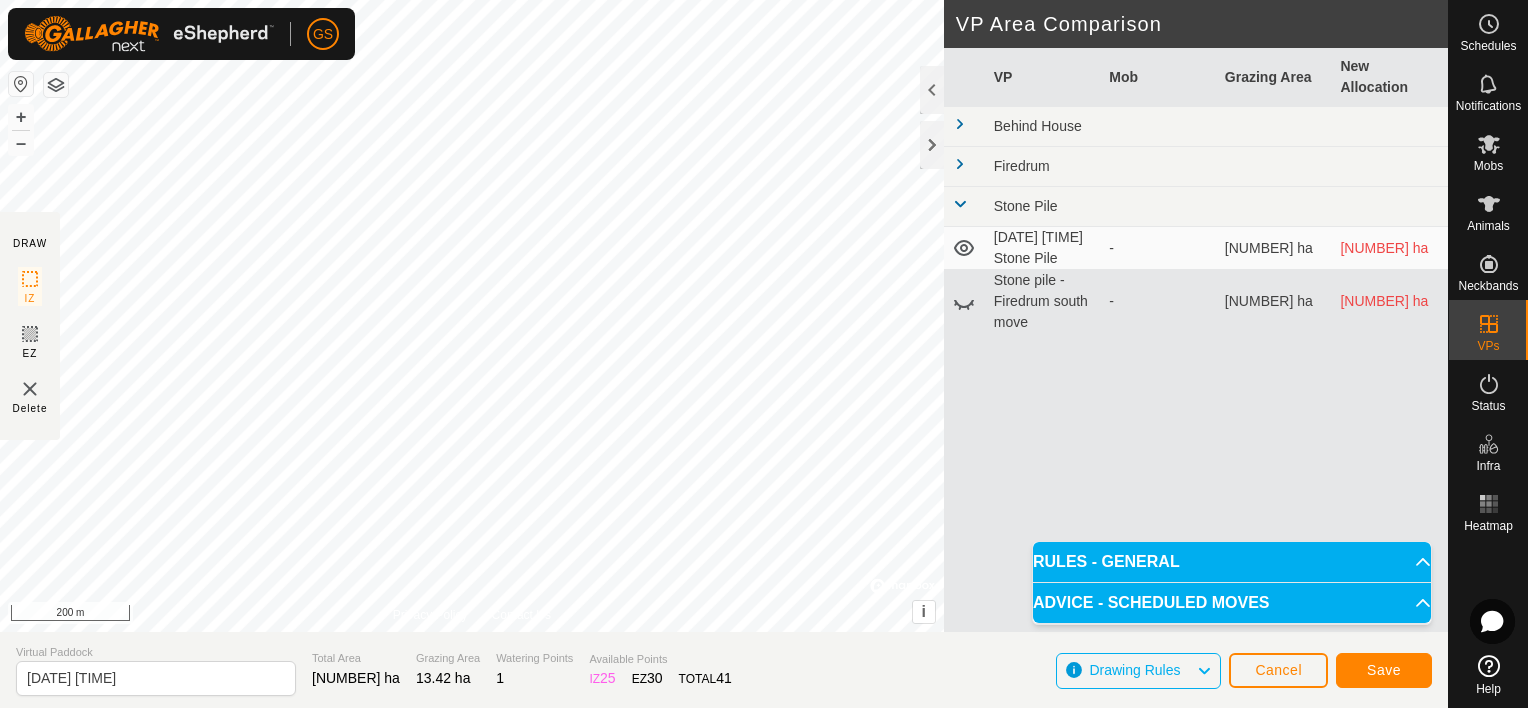 click 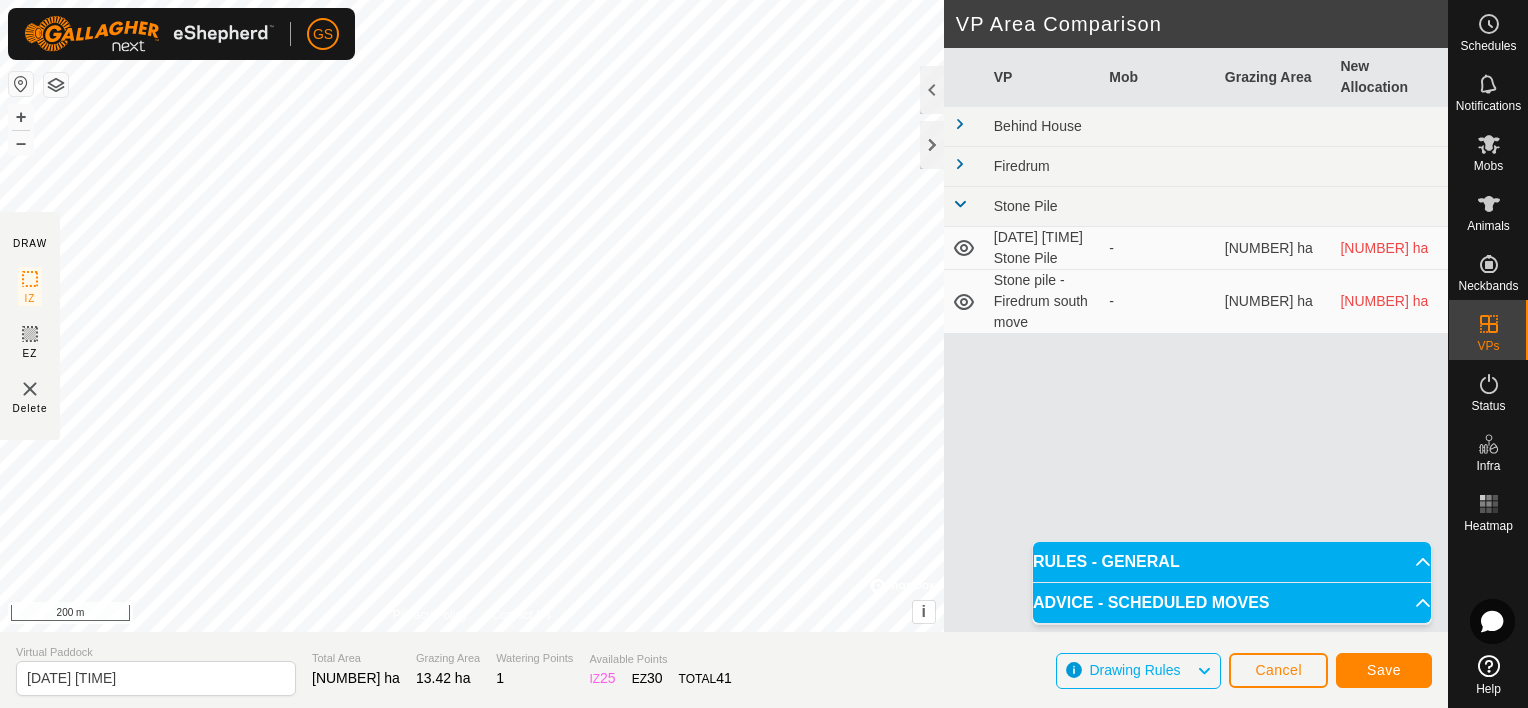 click 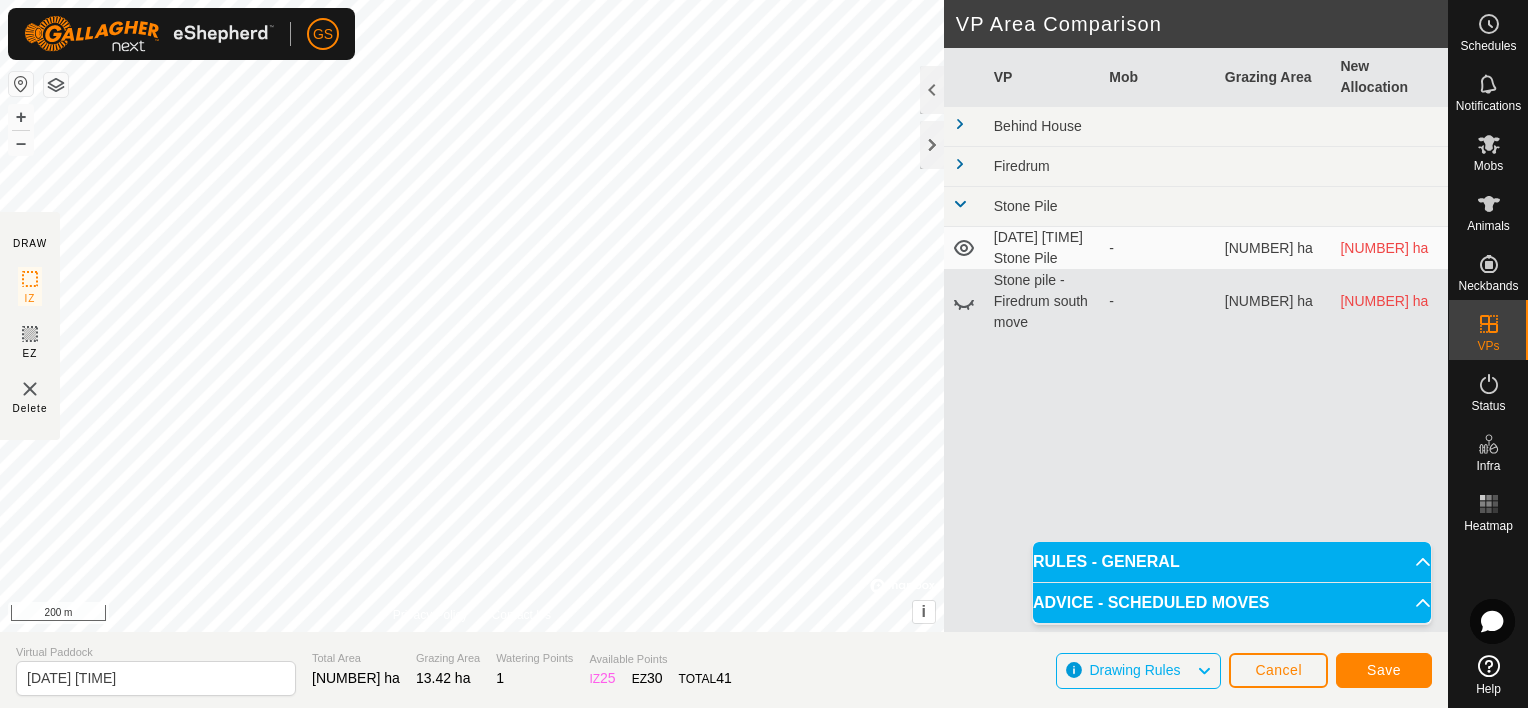 click on "Drawing Rules" 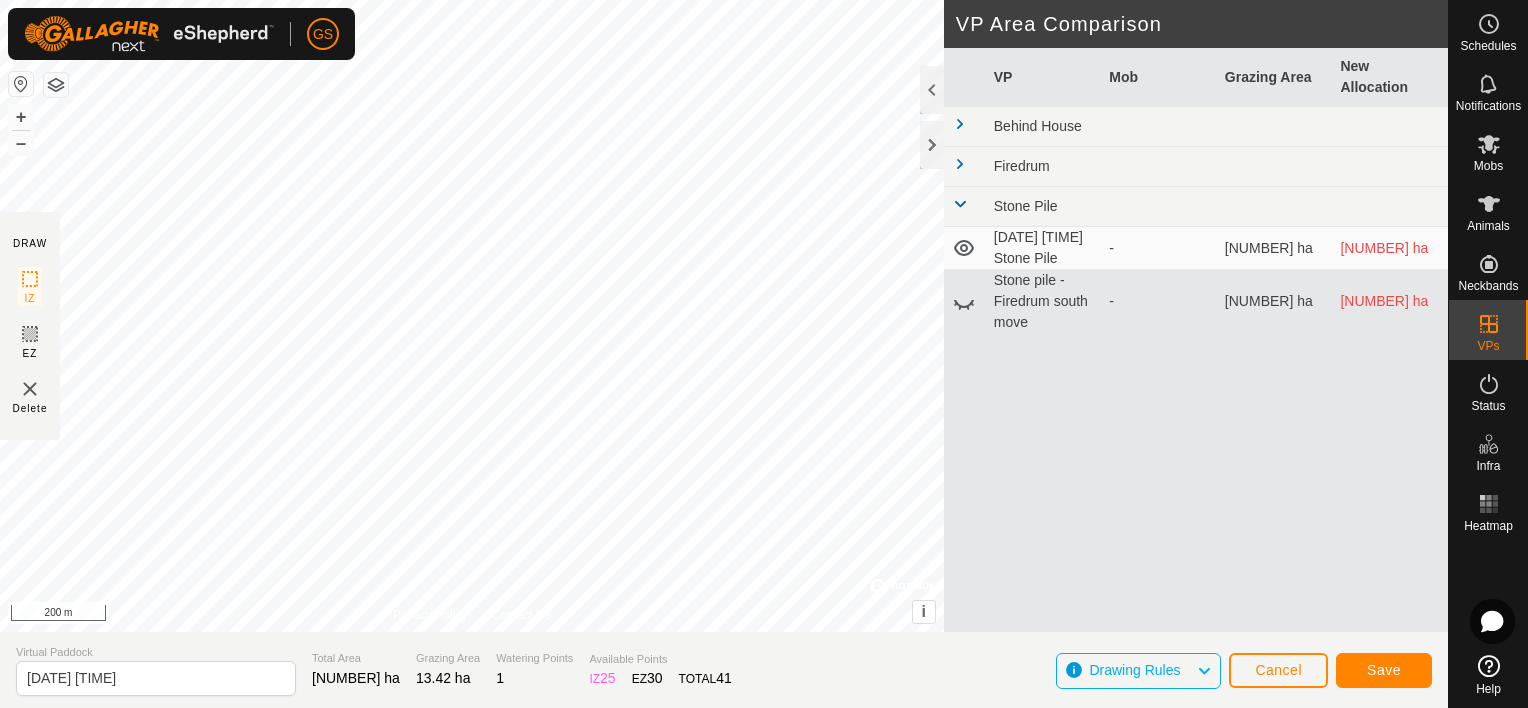 click on "Drawing Rules" 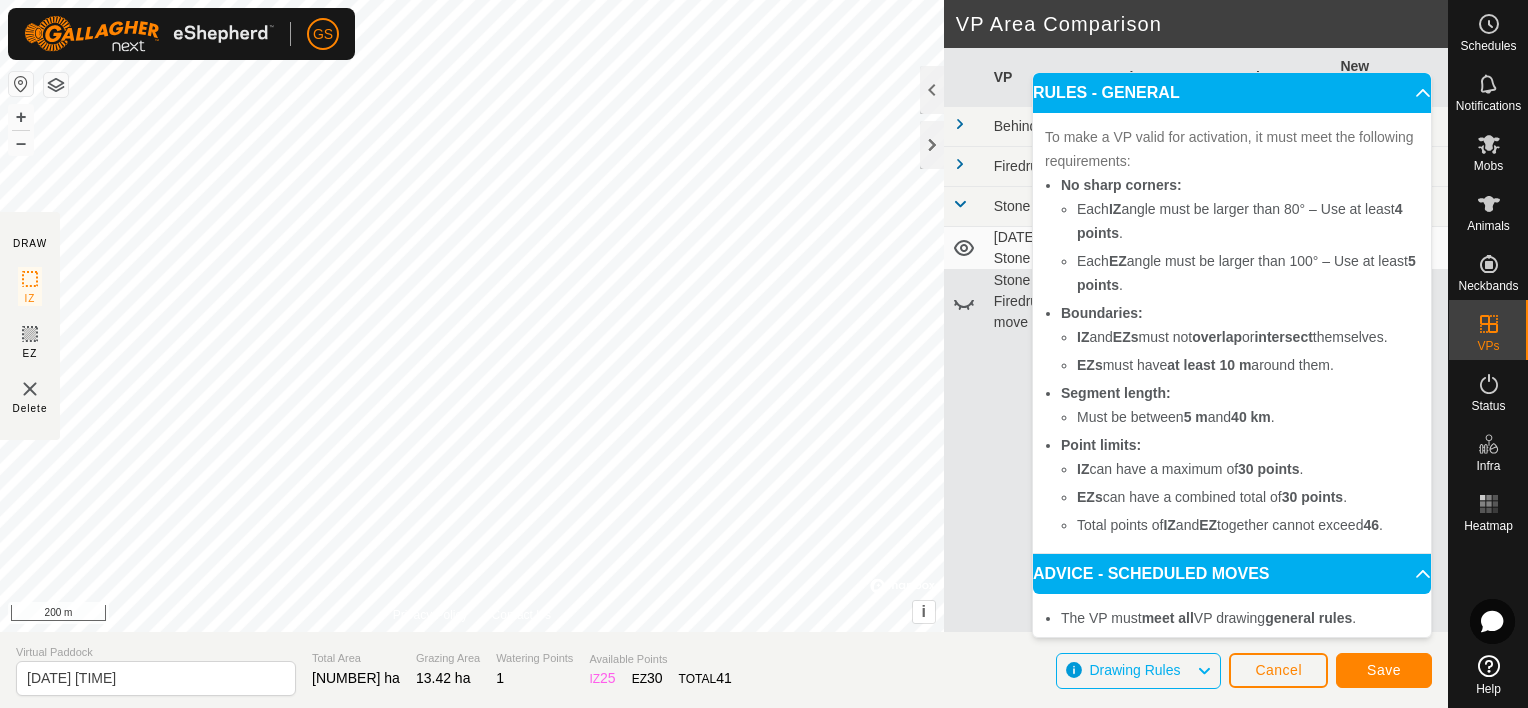 click on "Drawing Rules" 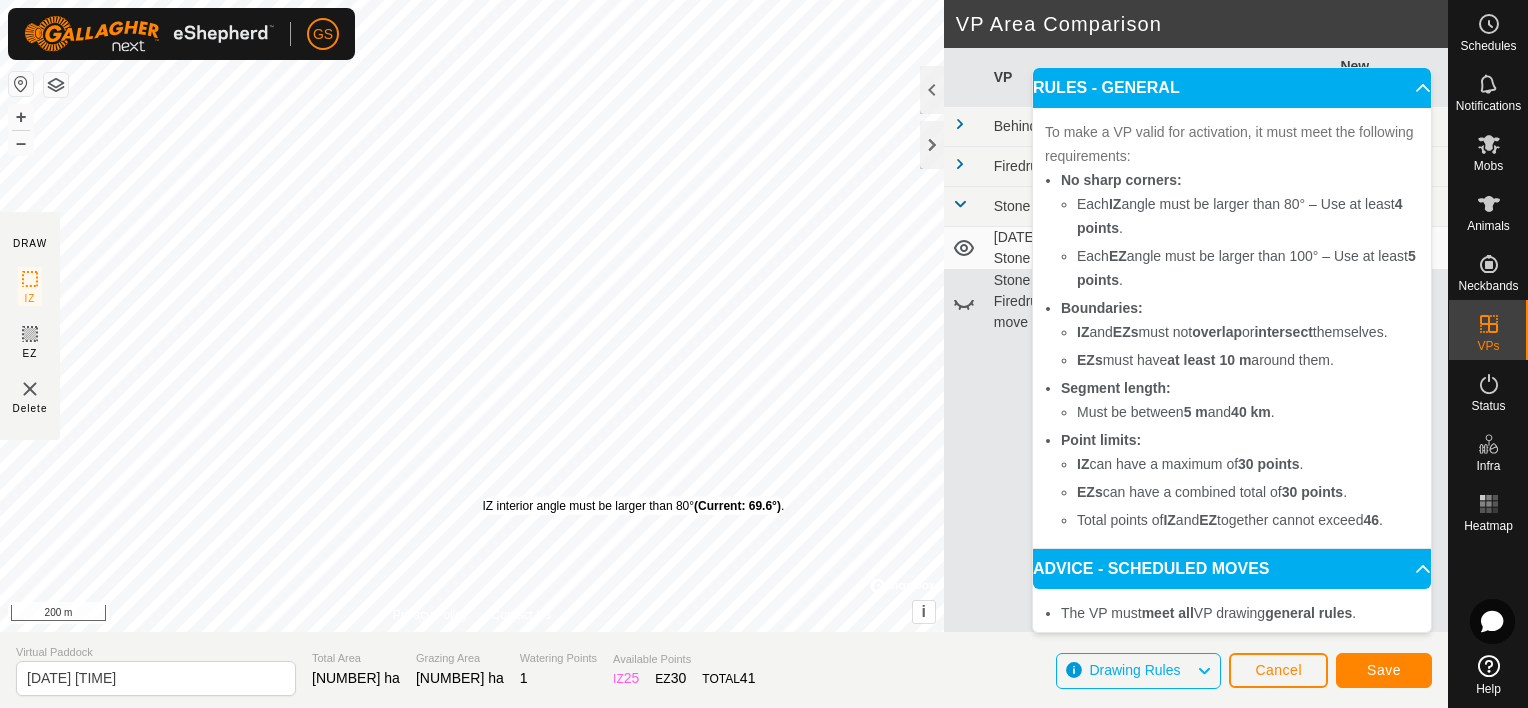 click on "IZ interior angle must be larger than 80°  (Current: 69.6°) . + – ⇧ i ©  Mapbox , ©  OpenStreetMap ,  Improve this map 200 m" at bounding box center (472, 316) 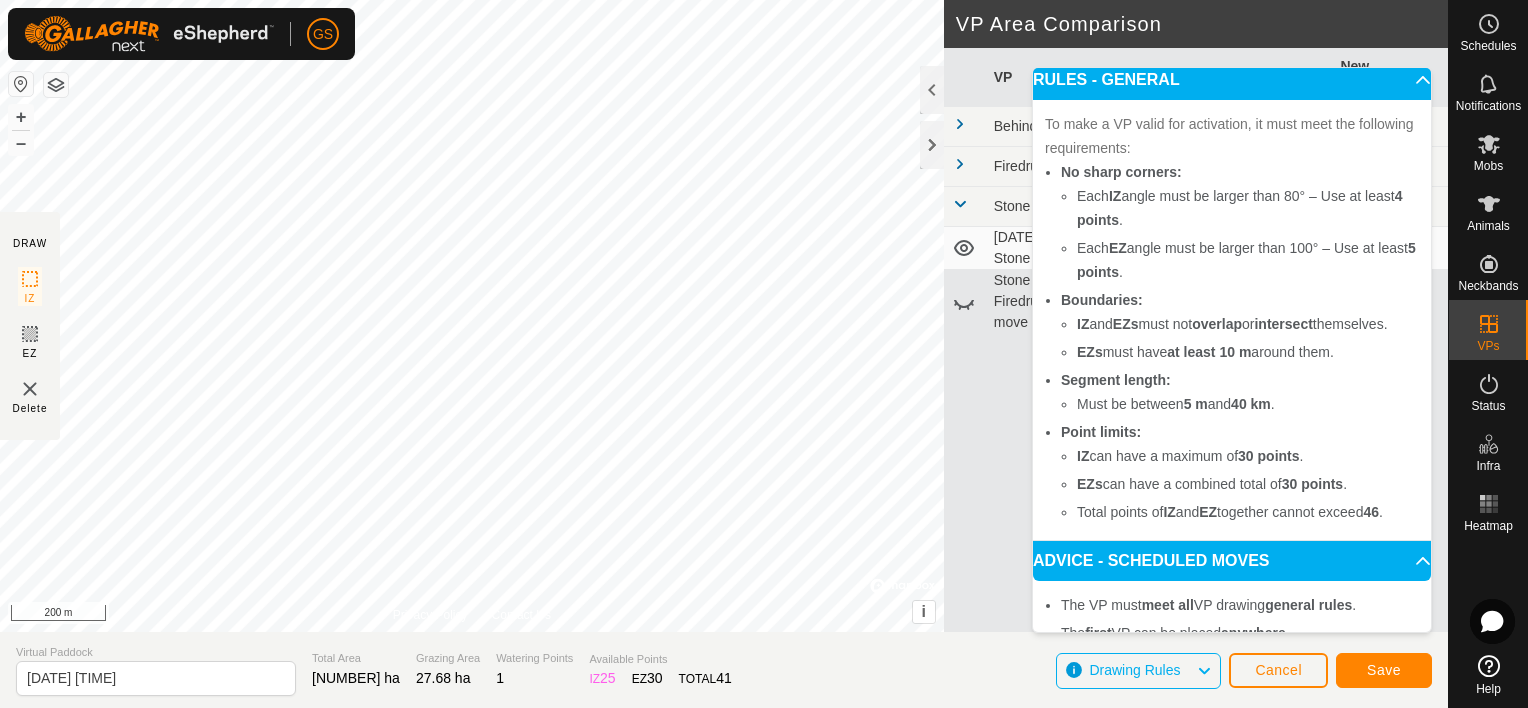 scroll, scrollTop: 0, scrollLeft: 0, axis: both 